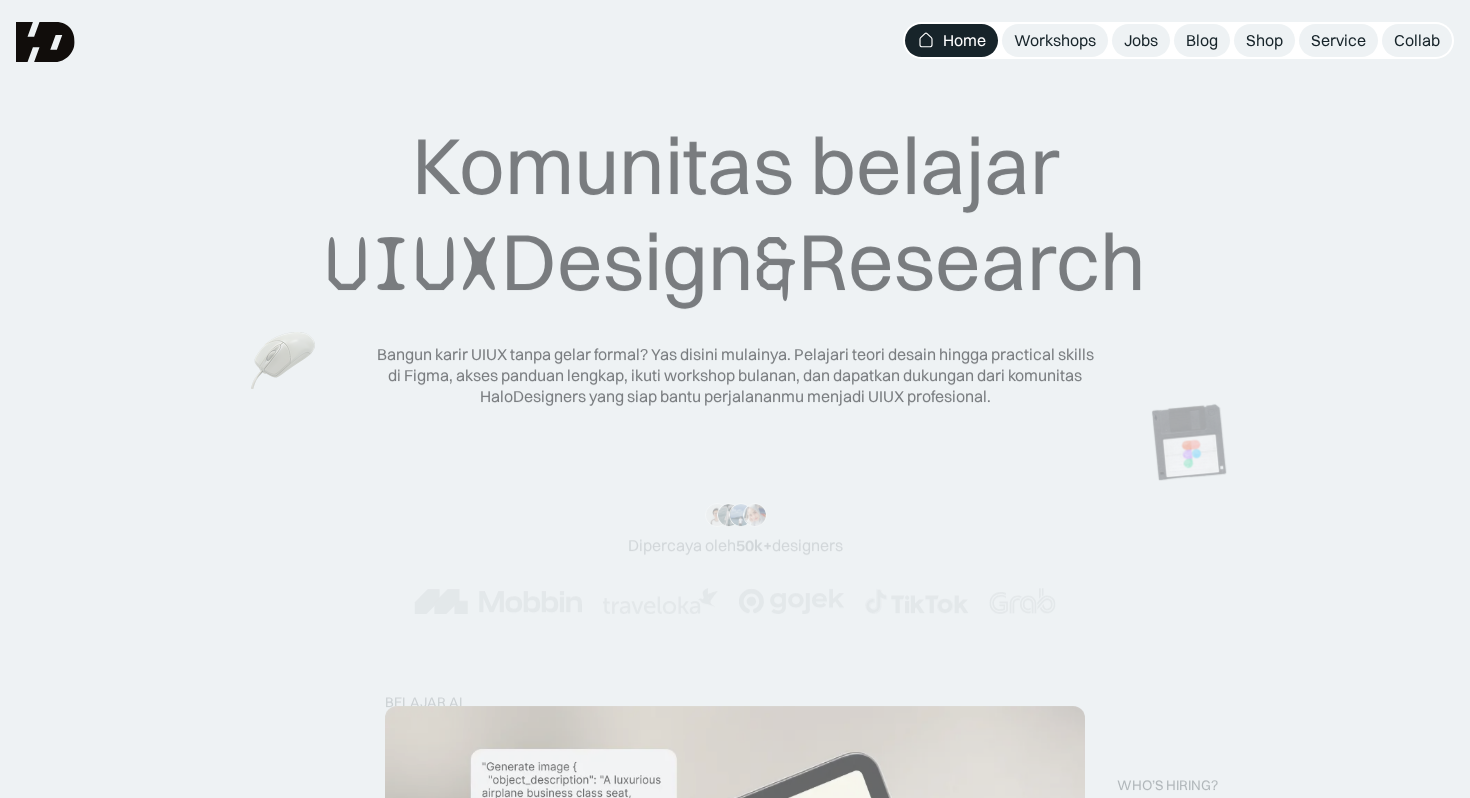 scroll, scrollTop: 0, scrollLeft: 0, axis: both 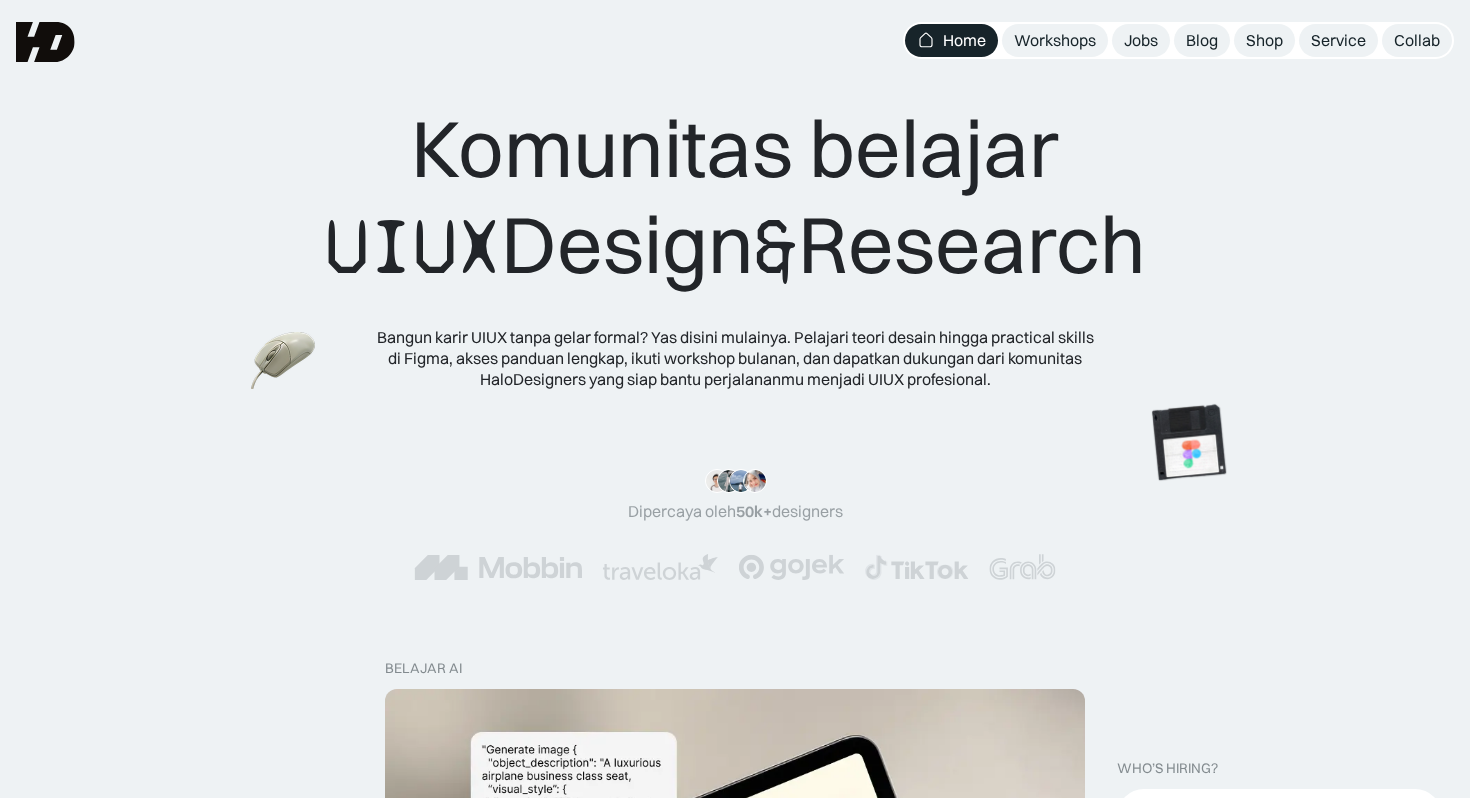click on "Komunitas belajar UIUX  Design  &  Research Bangun karir UIUX tanpa gelar formal? Yas disini mulainya. Pelajari teori desain hingga practical skills di Figma, akses panduan lengkap, ikuti workshop bulanan, dan dapatkan dukungan dari komunitas HaloDesigners yang siap bantu perjalananmu menjadi UIUX profesional." at bounding box center [735, 244] 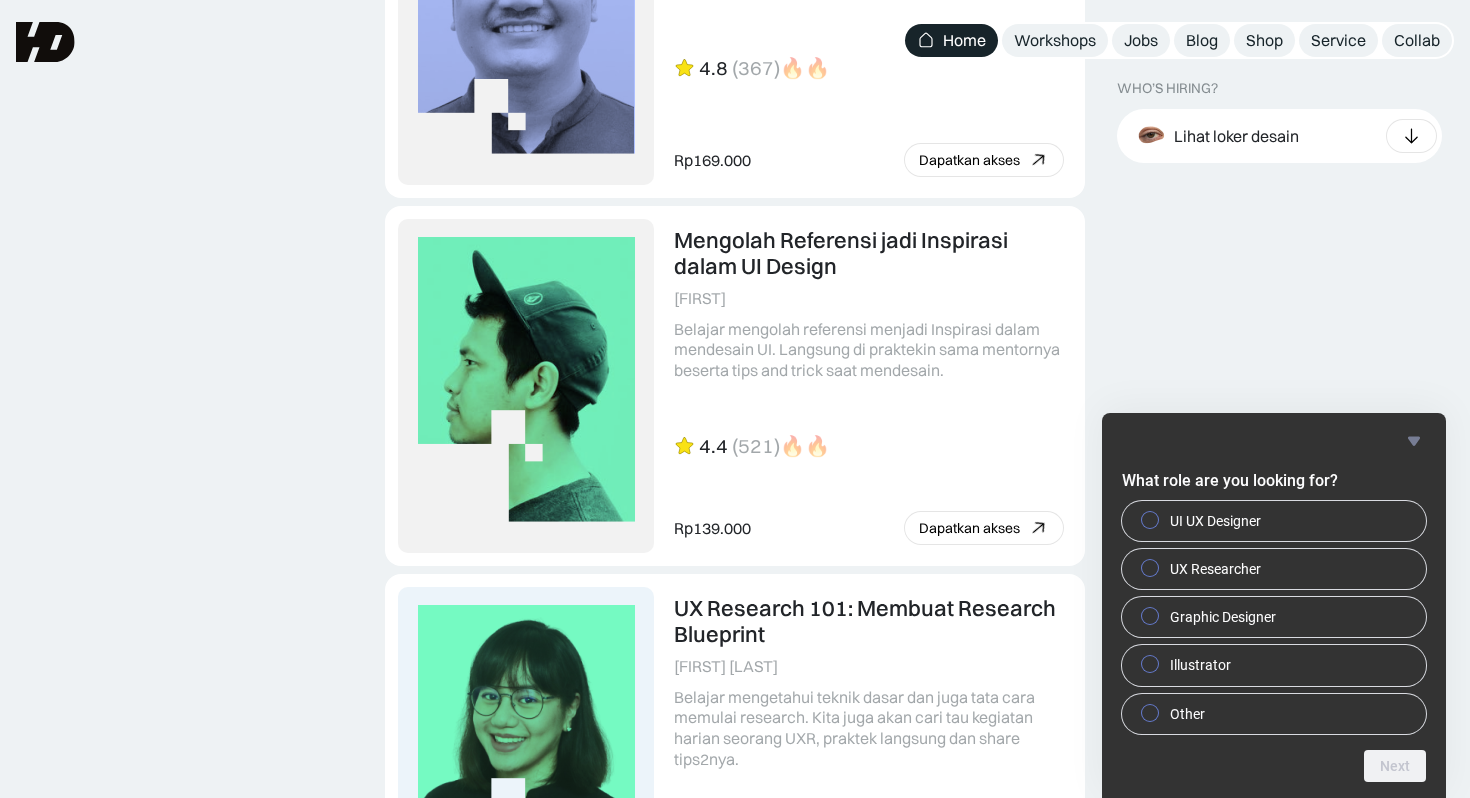 scroll, scrollTop: 4259, scrollLeft: 0, axis: vertical 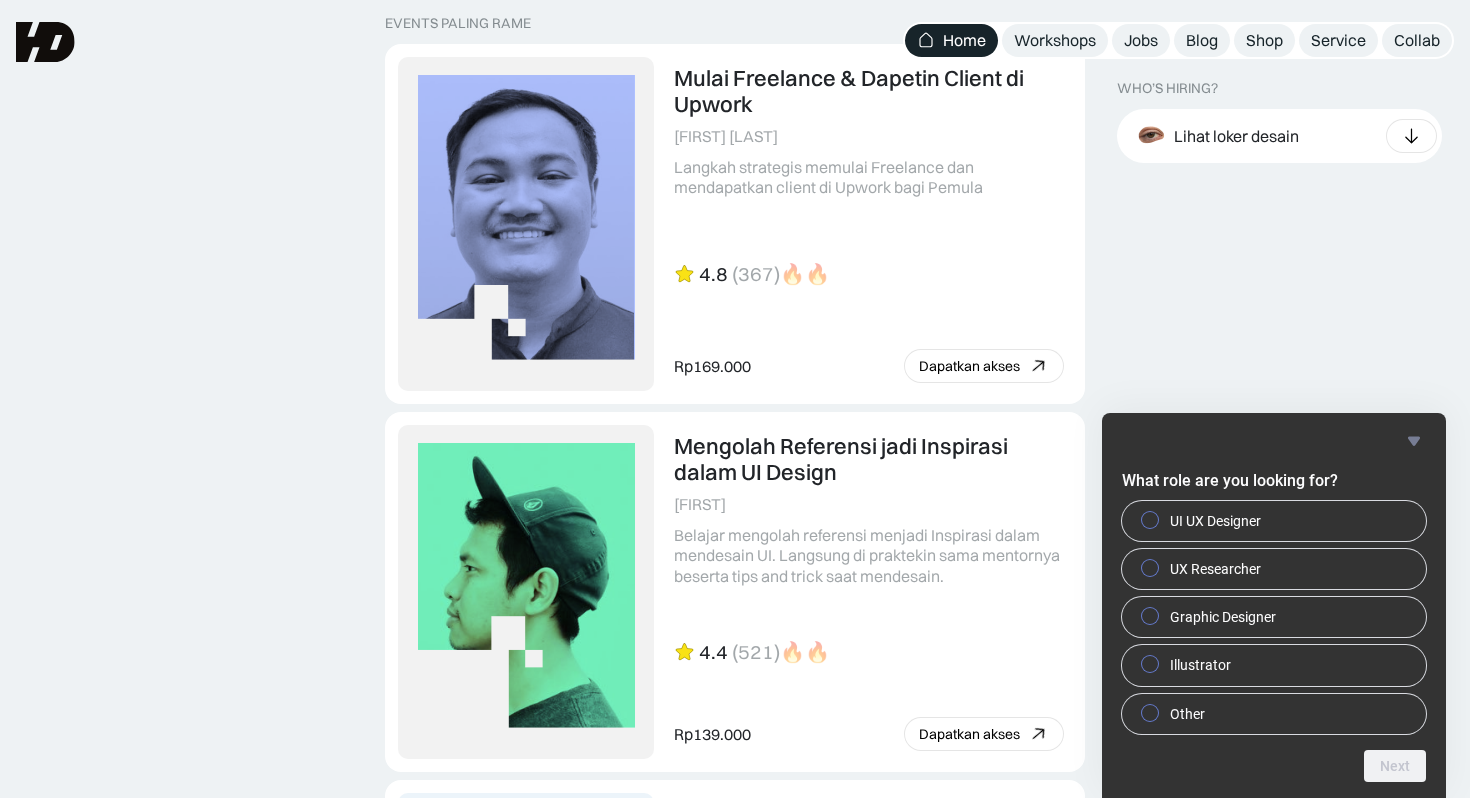 click at bounding box center (1414, 441) 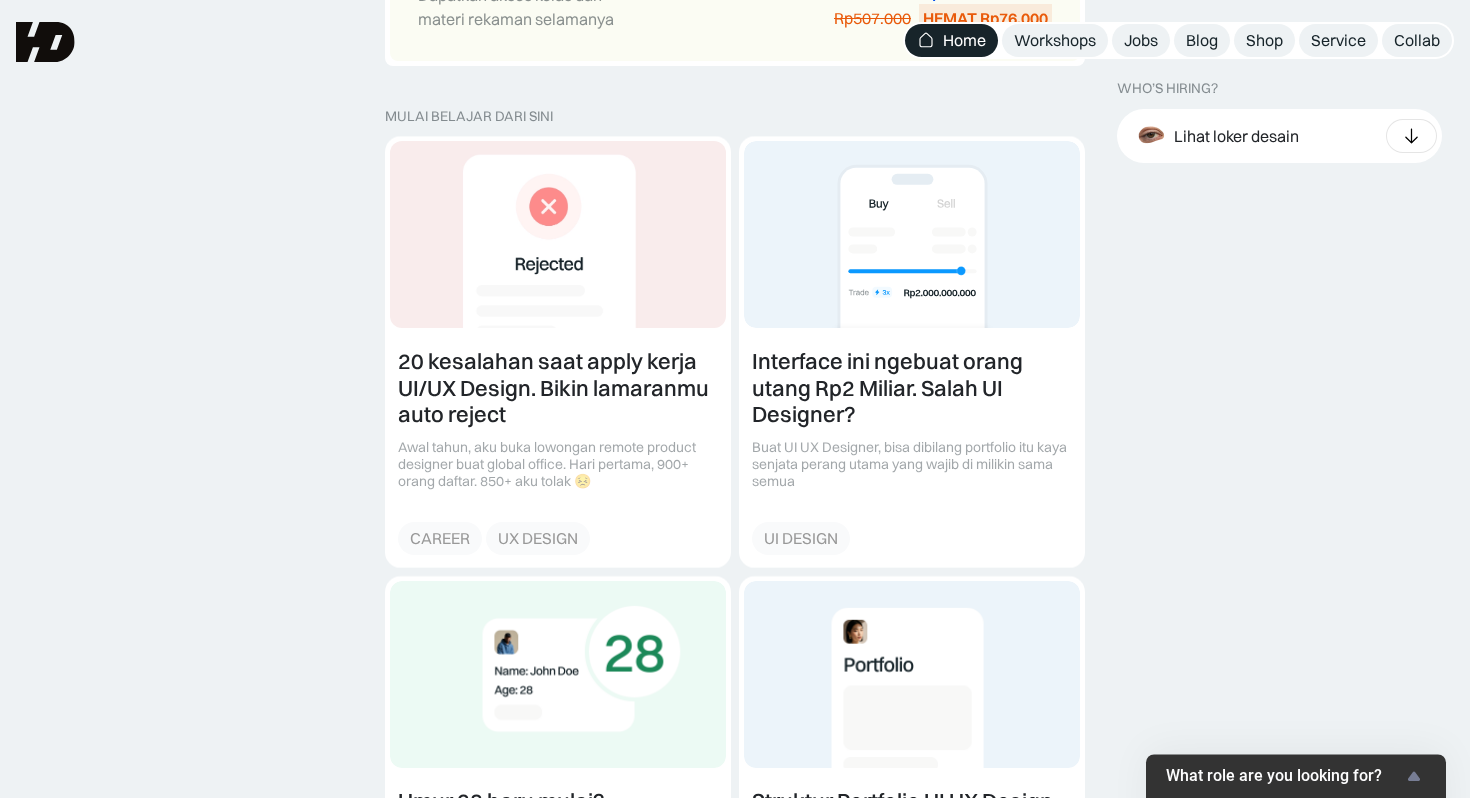 scroll, scrollTop: 0, scrollLeft: 0, axis: both 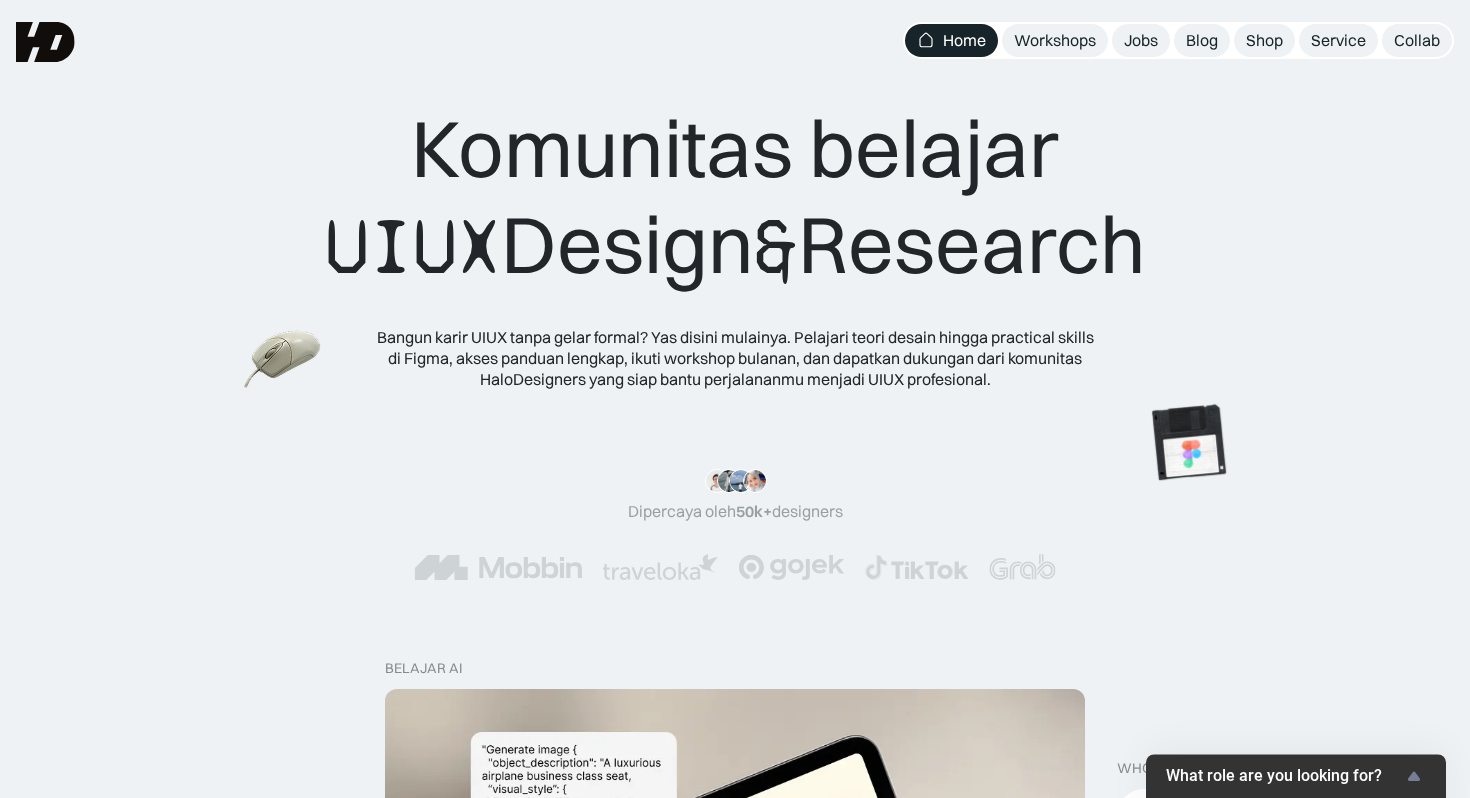 click at bounding box center (283, 360) 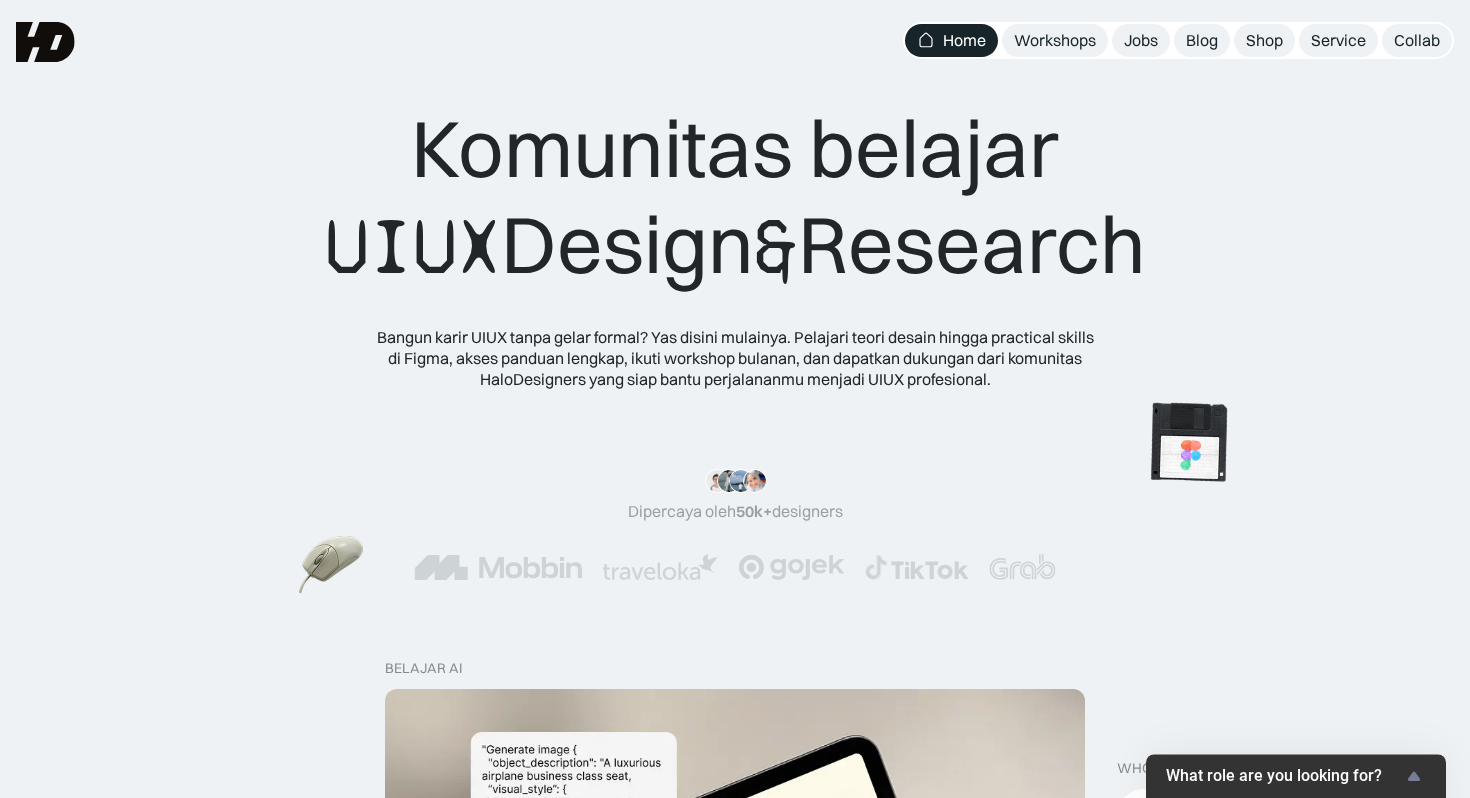 click at bounding box center [1188, 443] 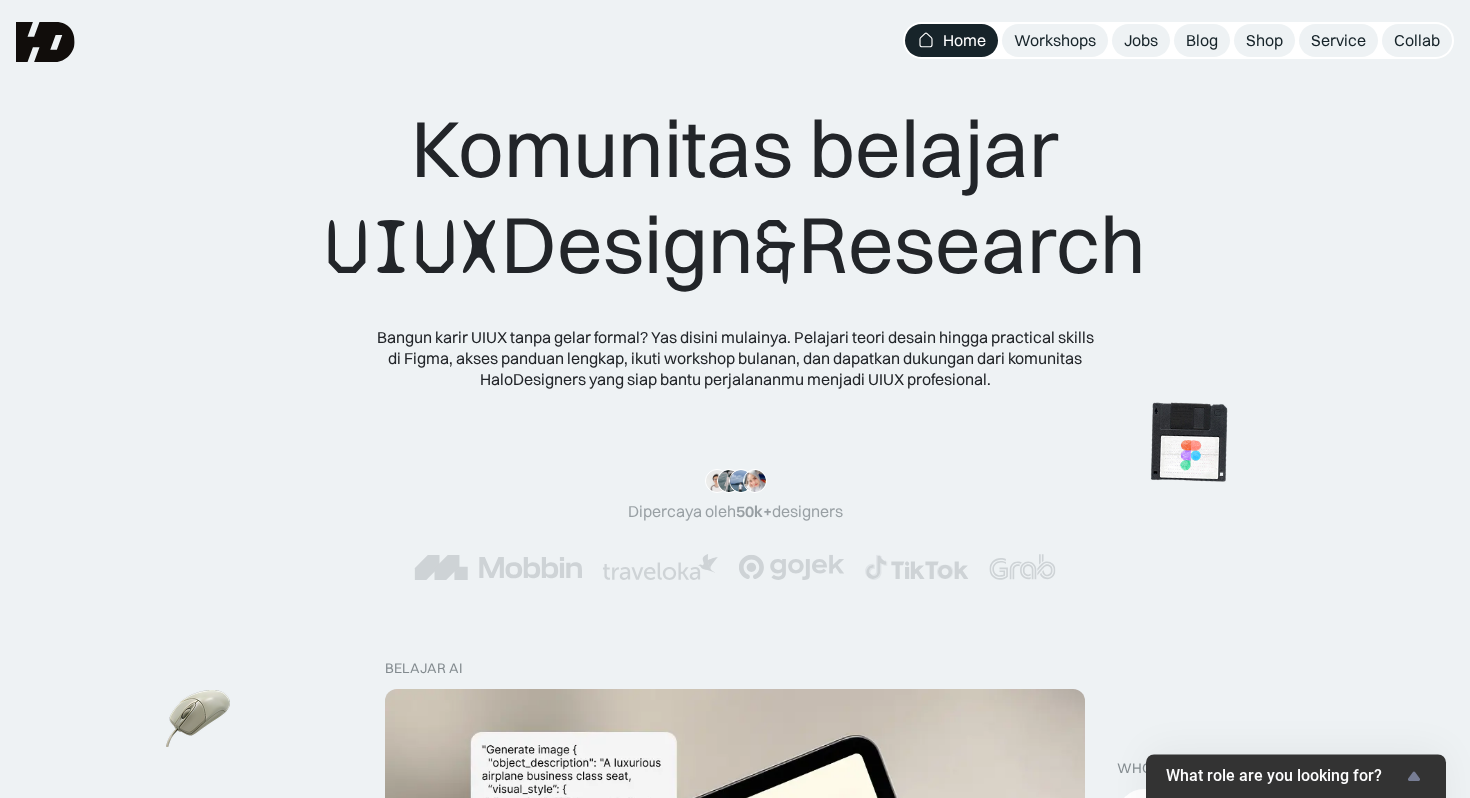 click at bounding box center [1188, 443] 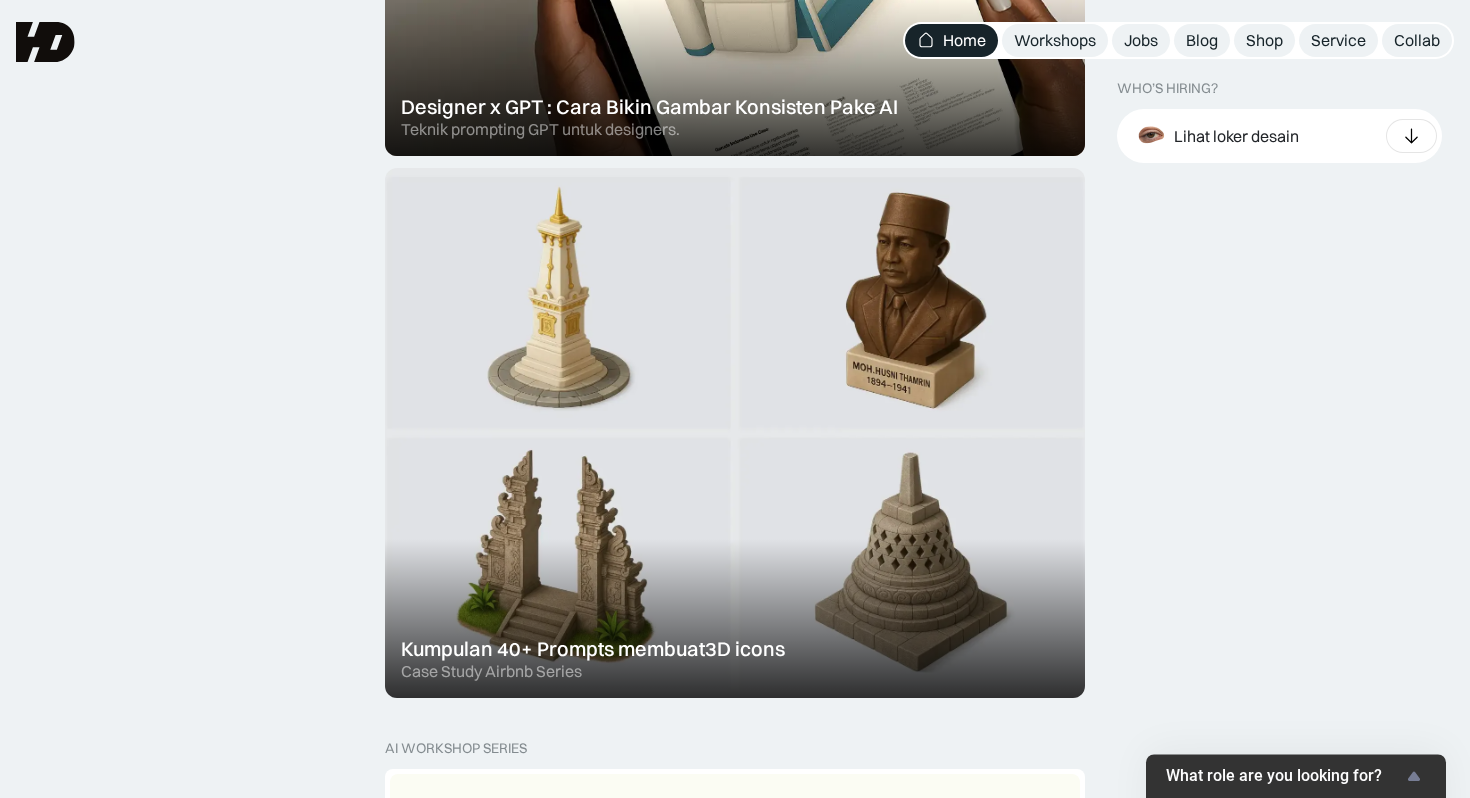 scroll, scrollTop: 1051, scrollLeft: 0, axis: vertical 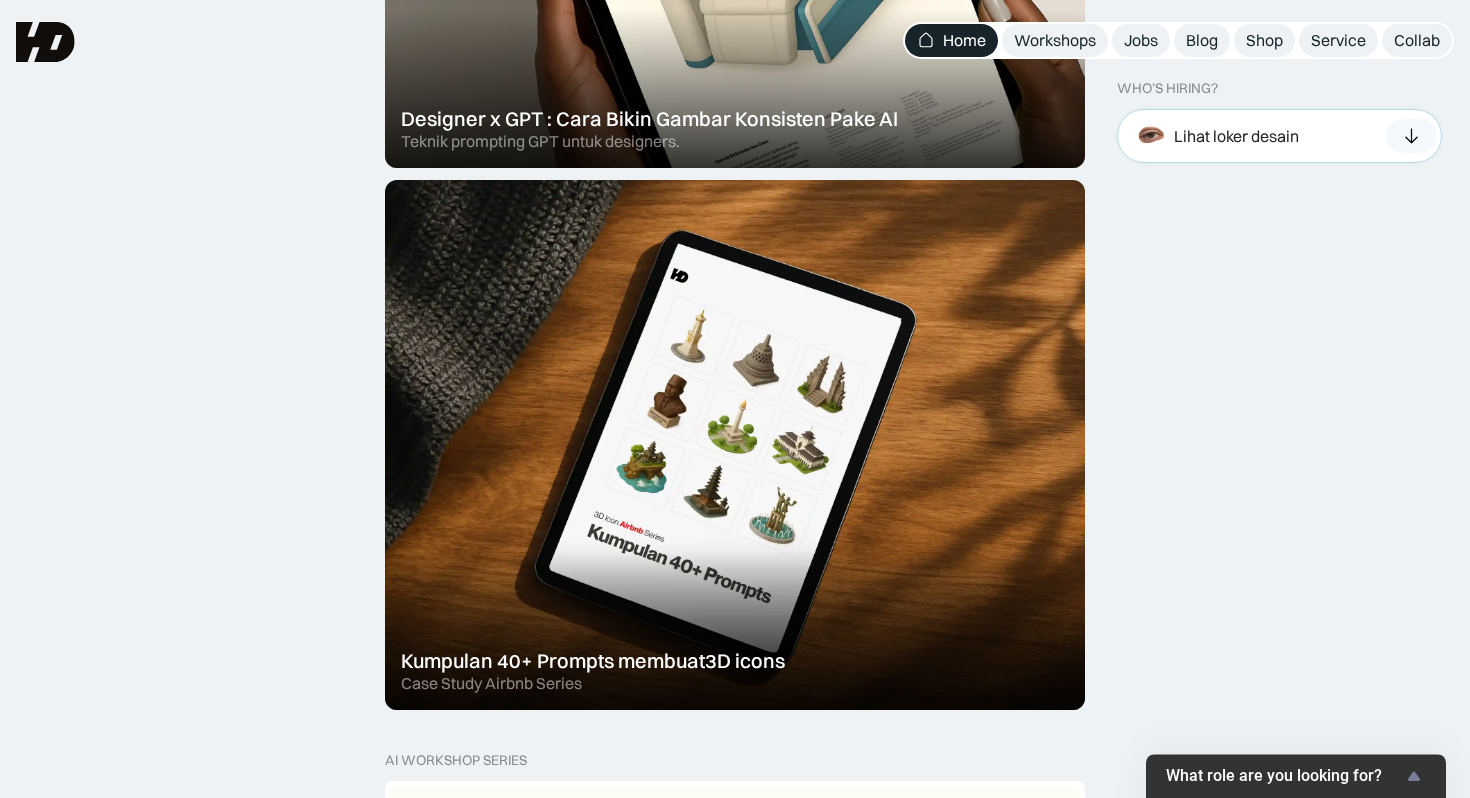 click at bounding box center [1411, 136] 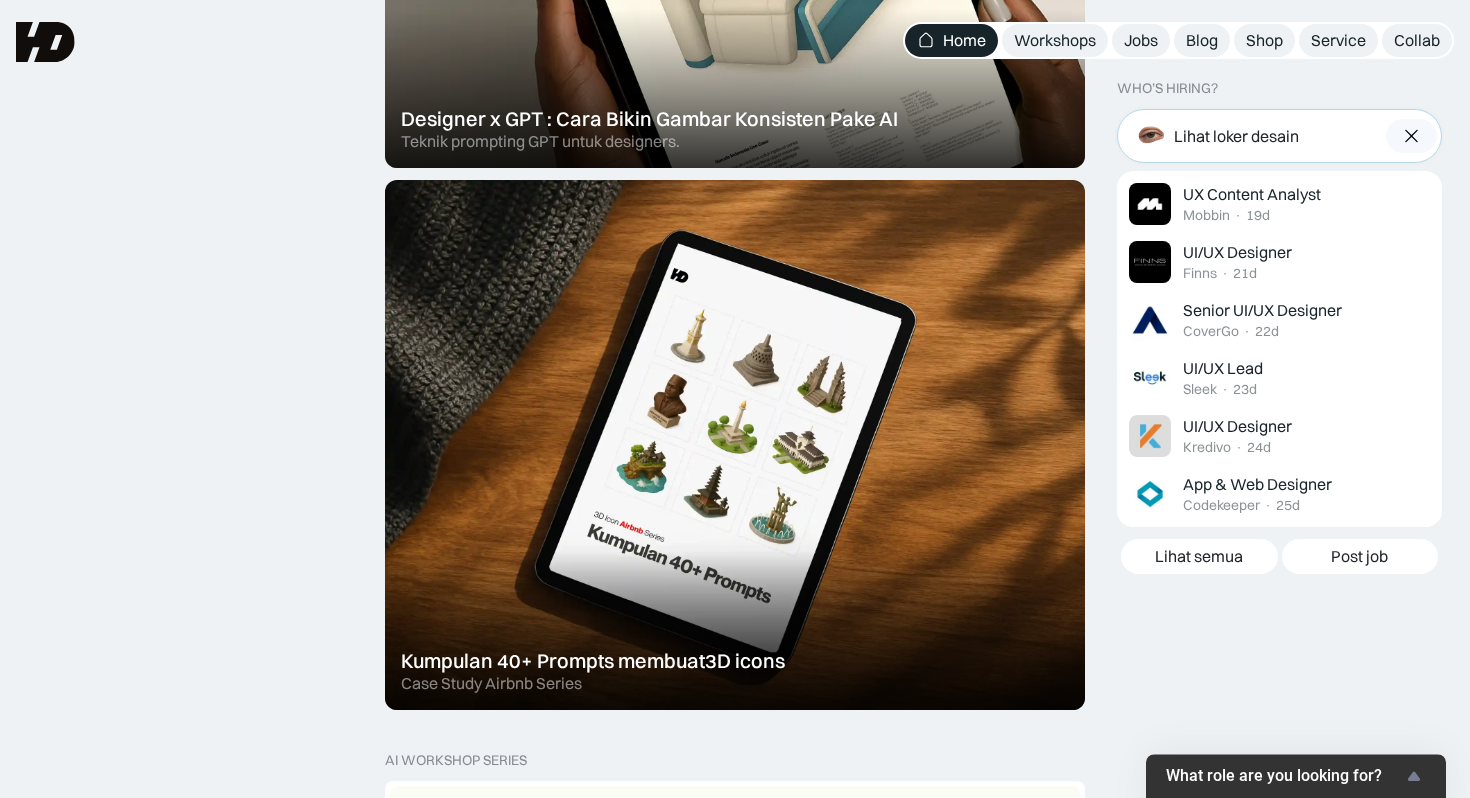 click at bounding box center [1411, 136] 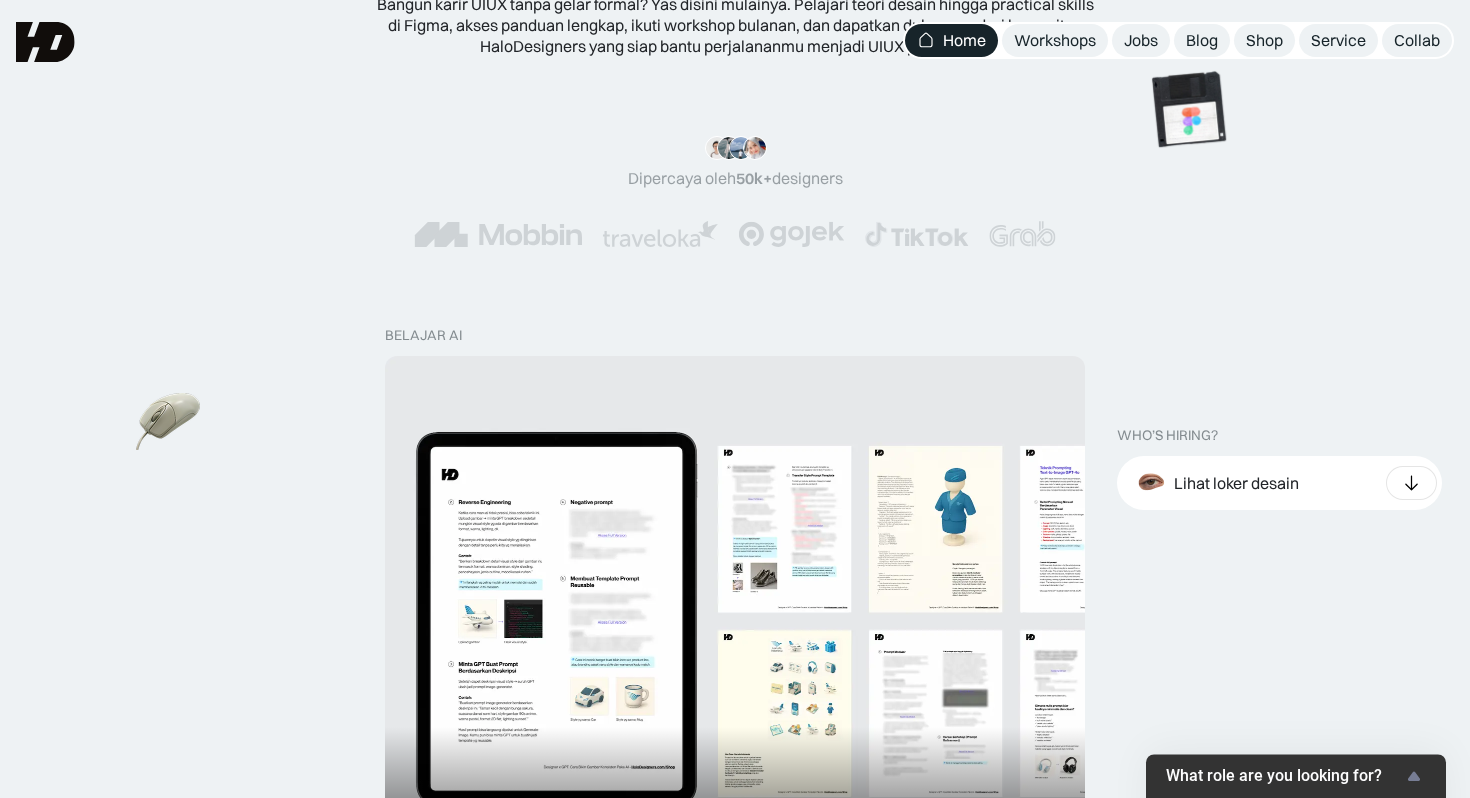 scroll, scrollTop: 0, scrollLeft: 0, axis: both 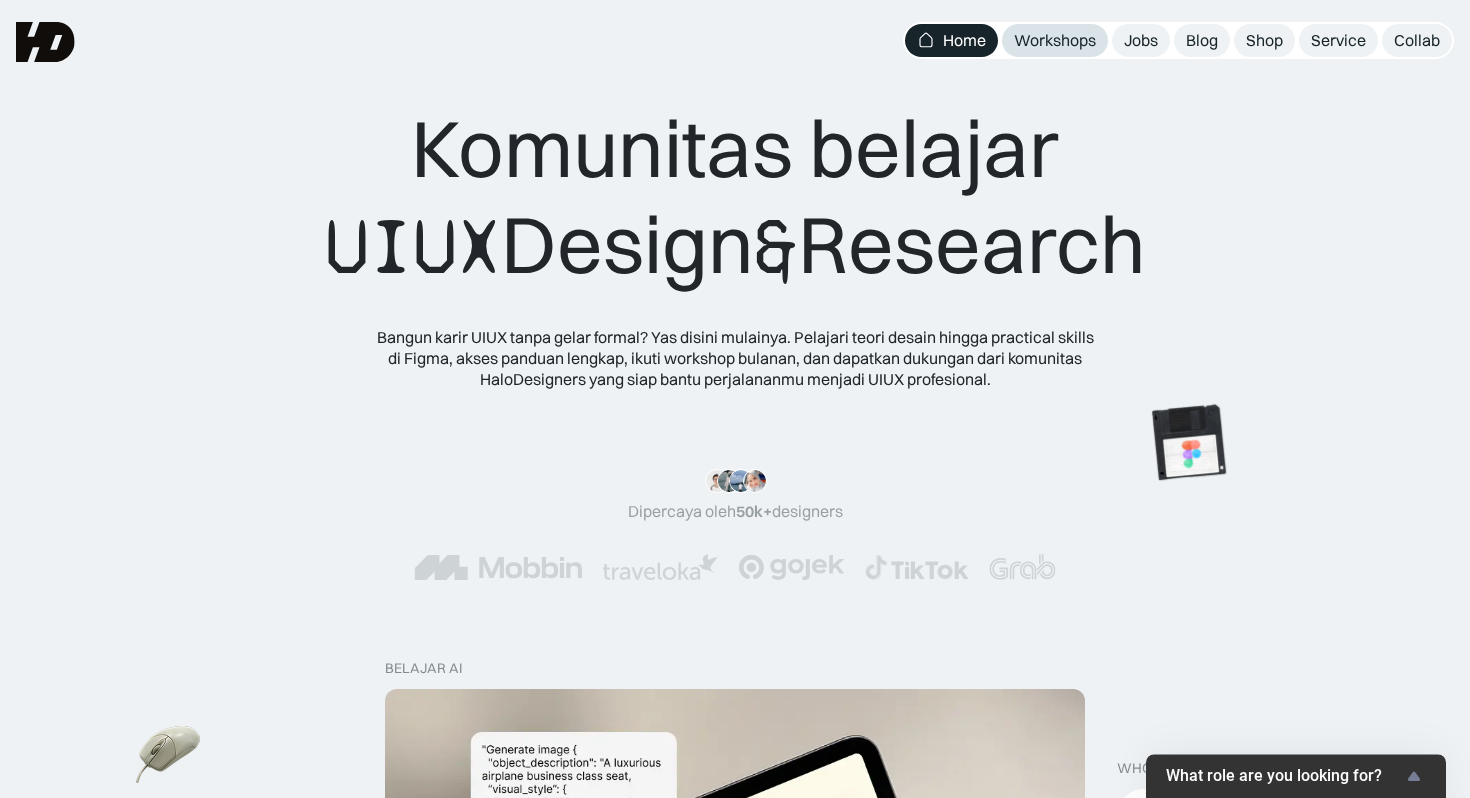 click on "Workshops" at bounding box center [1055, 40] 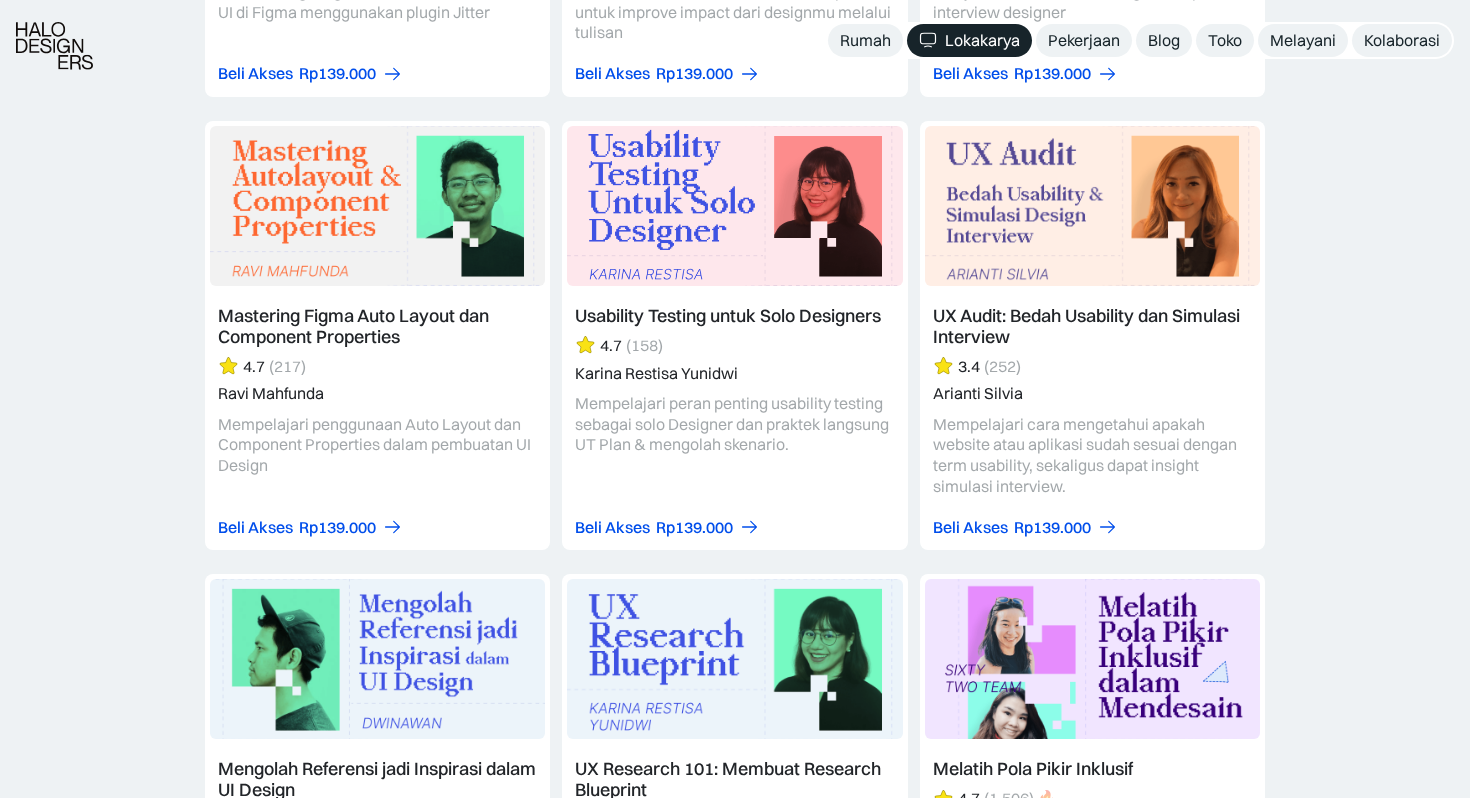 scroll, scrollTop: 8372, scrollLeft: 0, axis: vertical 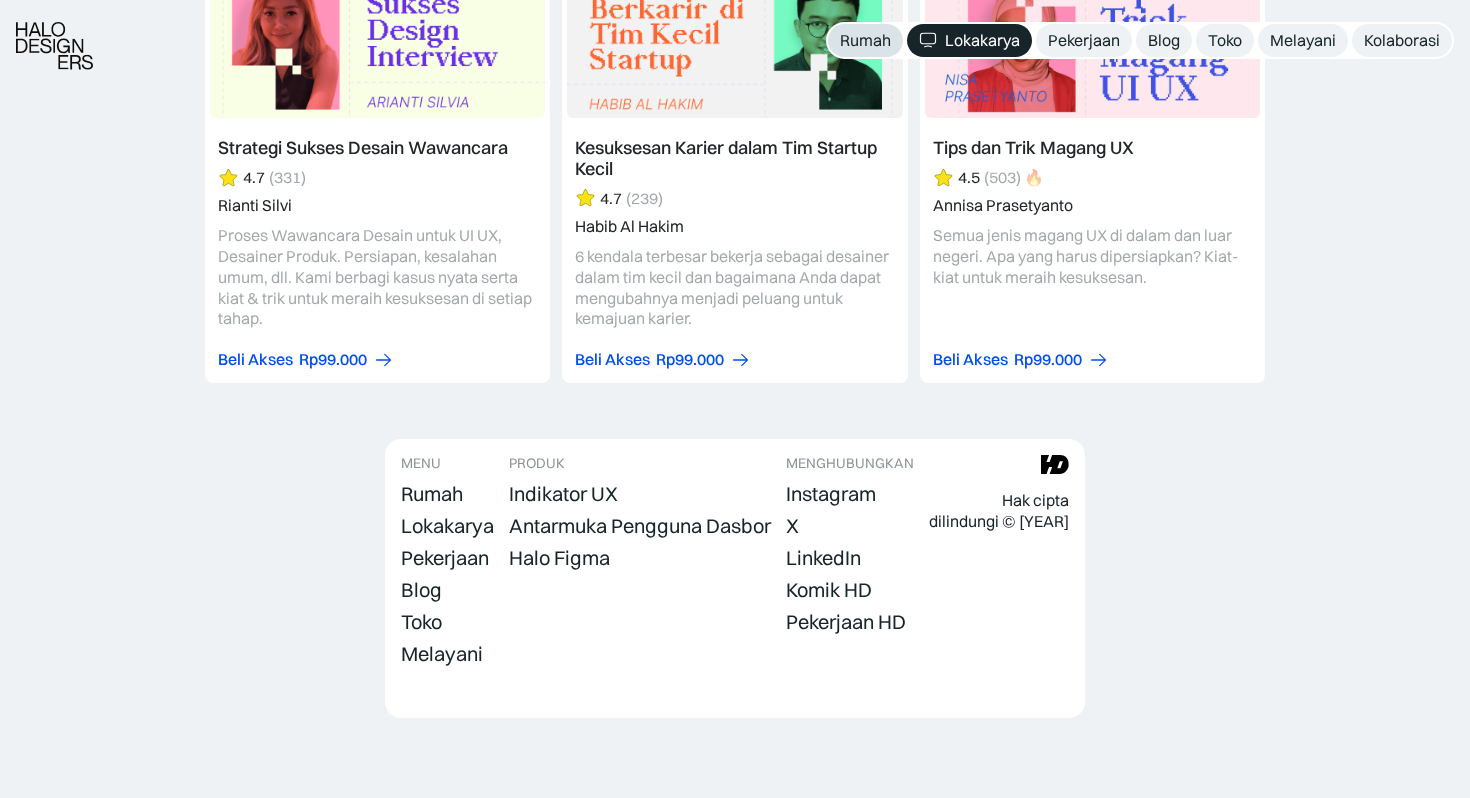 click on "Rumah" at bounding box center [865, 40] 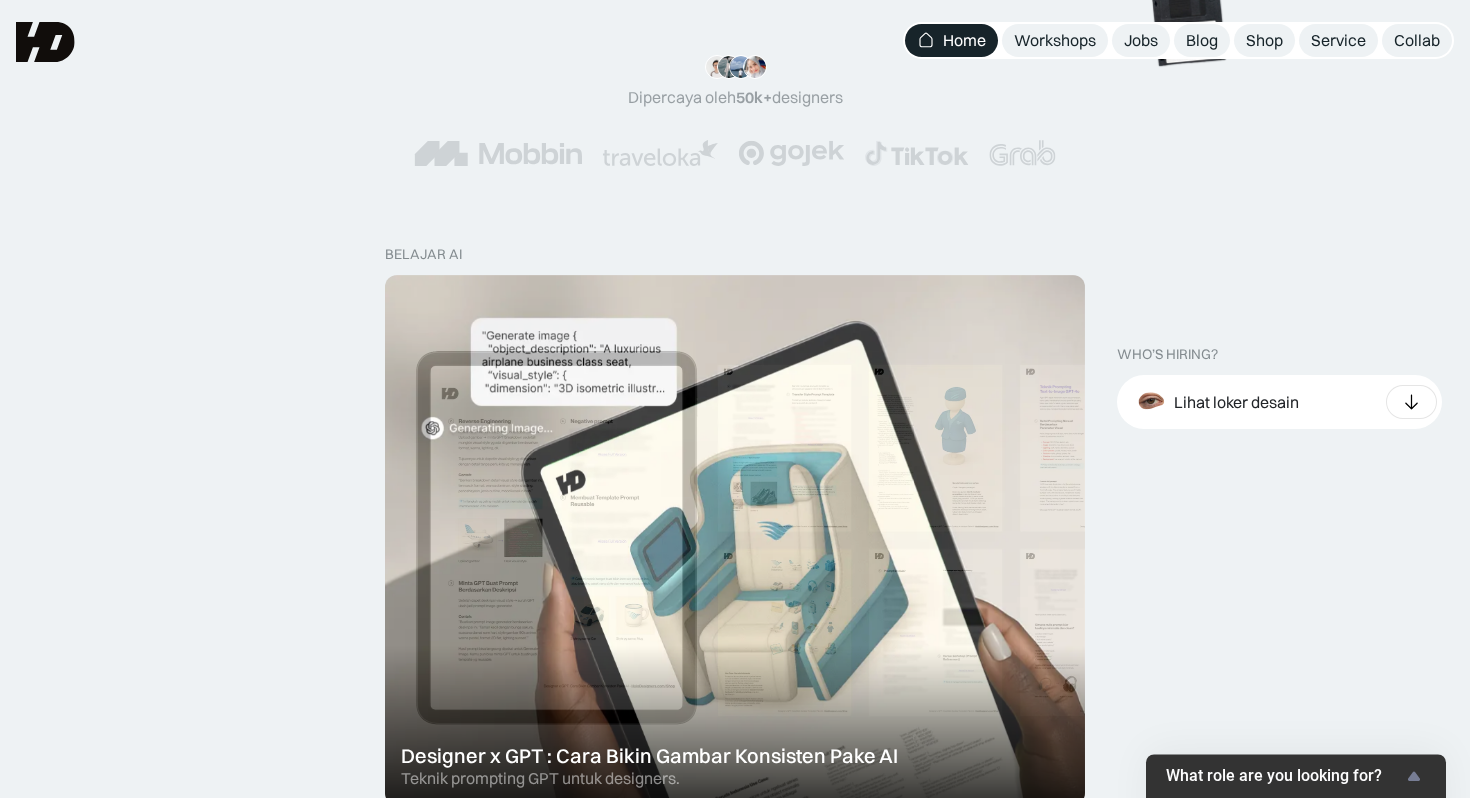 scroll, scrollTop: 0, scrollLeft: 0, axis: both 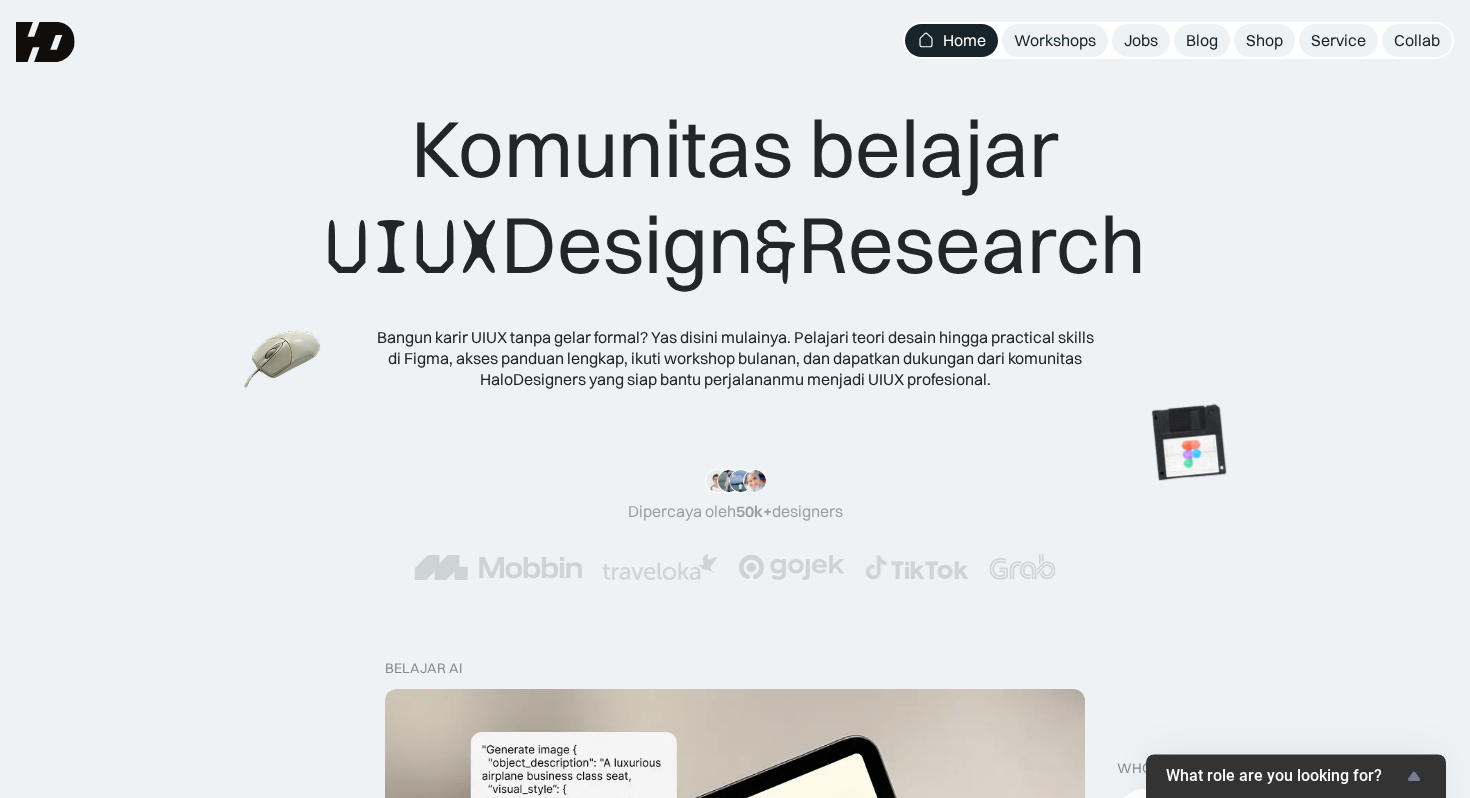 click at bounding box center [283, 360] 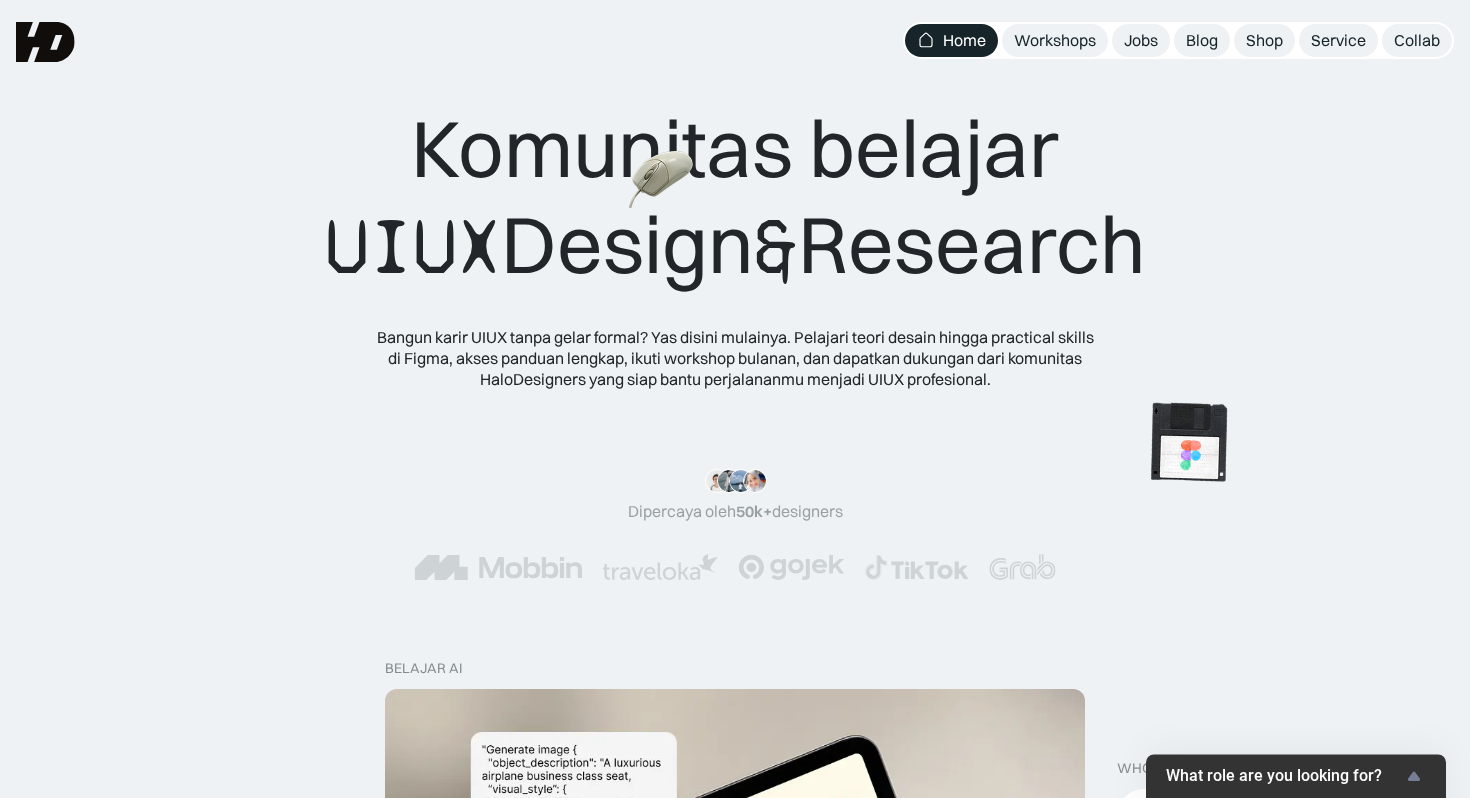 click at bounding box center (1188, 443) 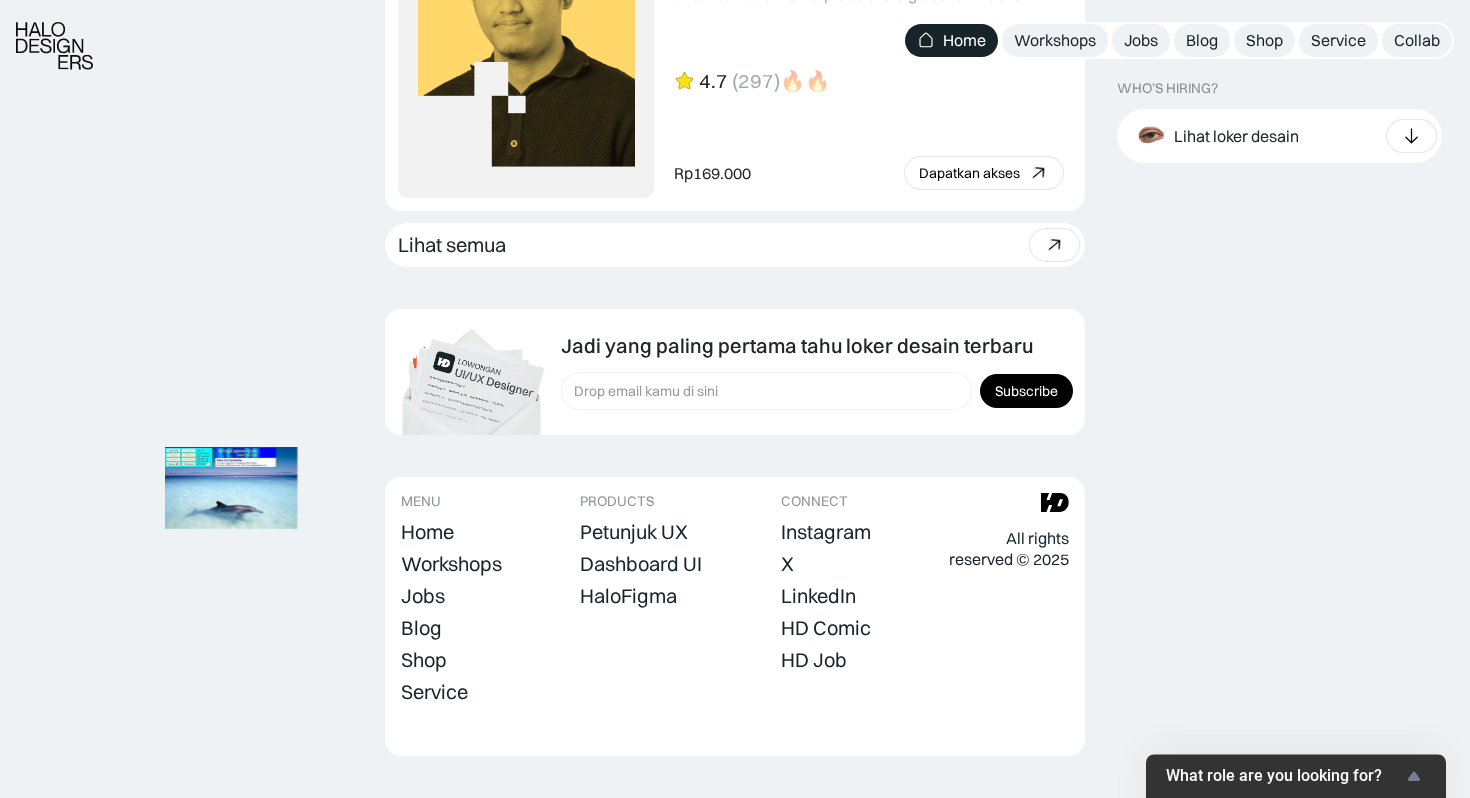 scroll, scrollTop: 5594, scrollLeft: 0, axis: vertical 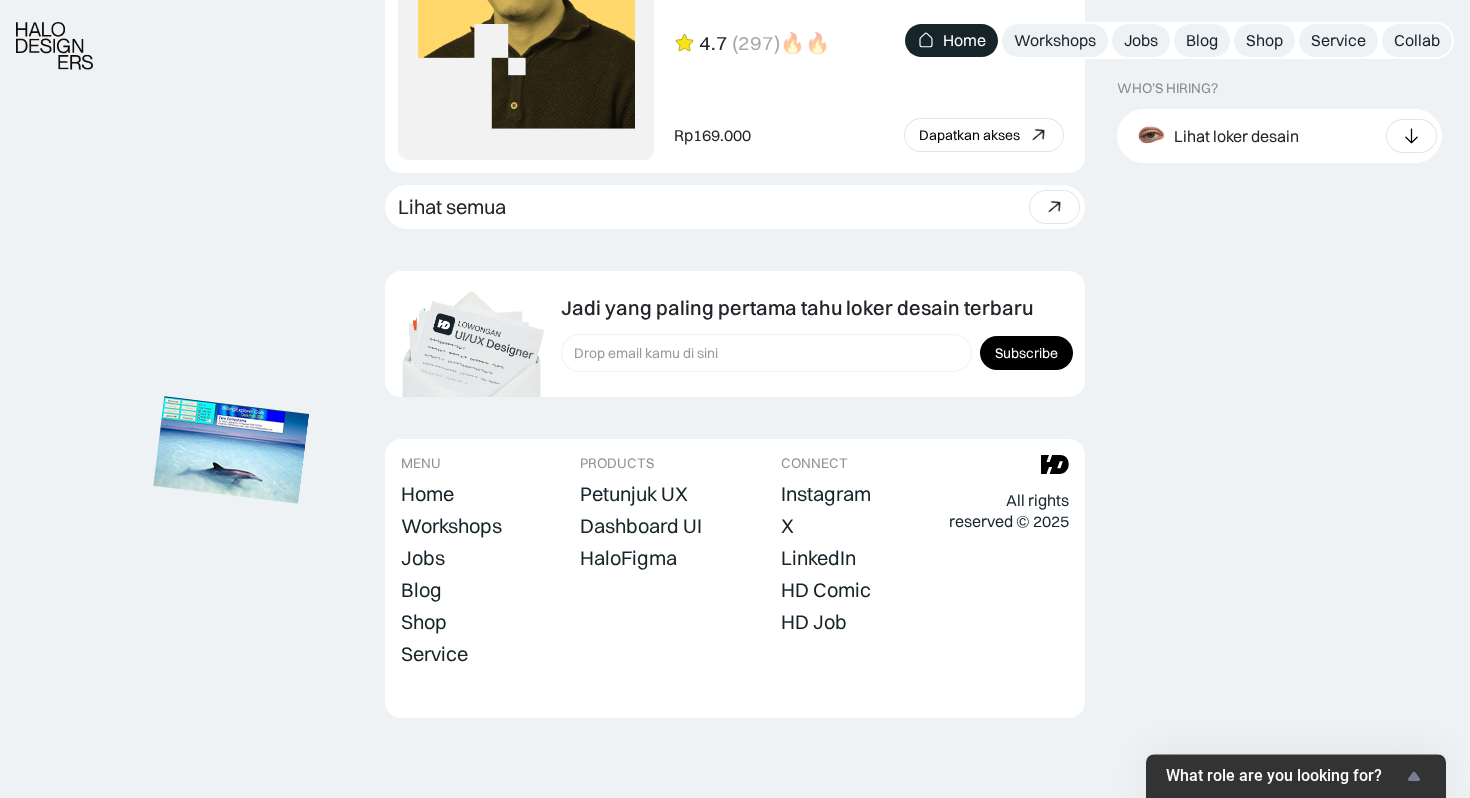 click at bounding box center [231, 450] 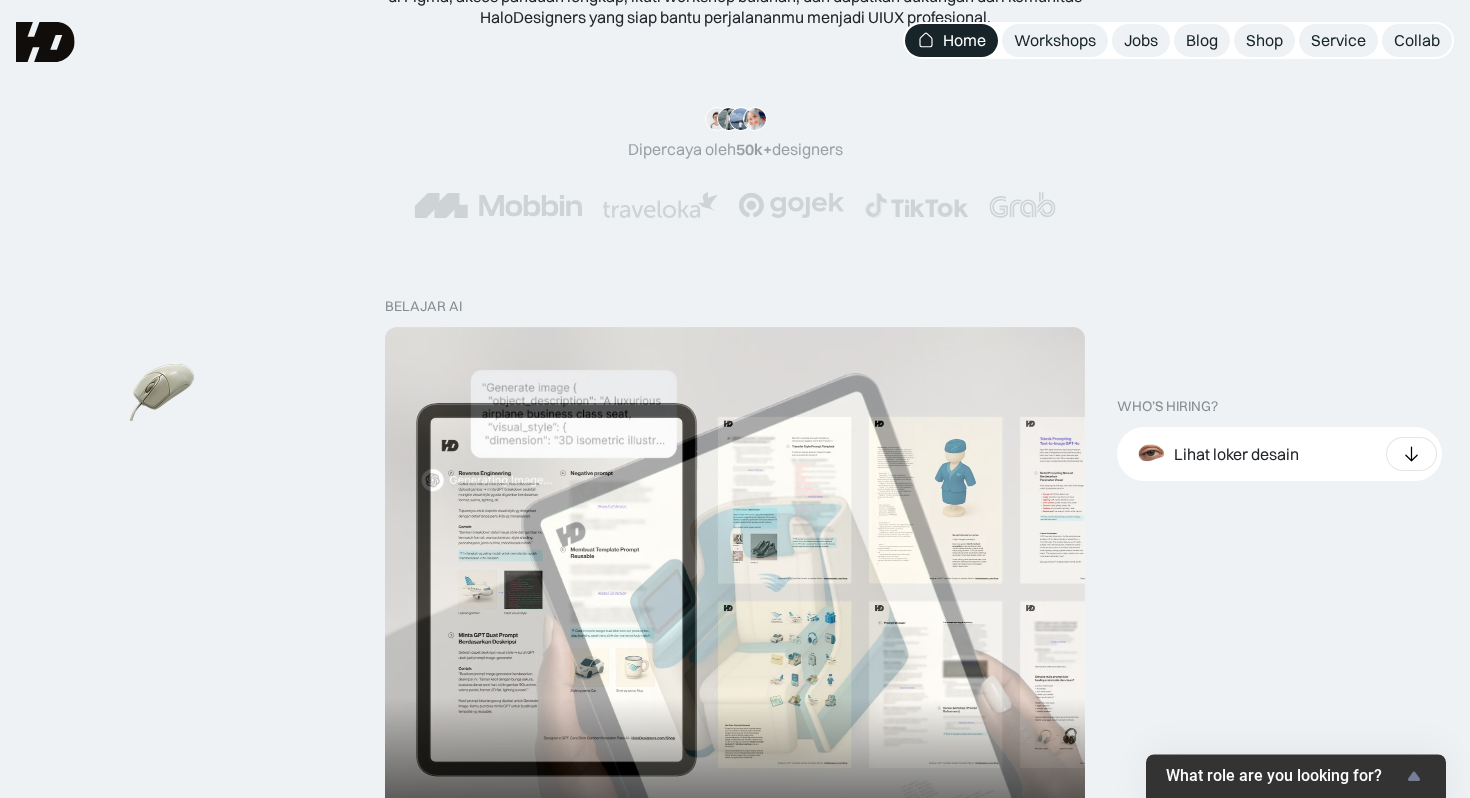 scroll, scrollTop: 0, scrollLeft: 0, axis: both 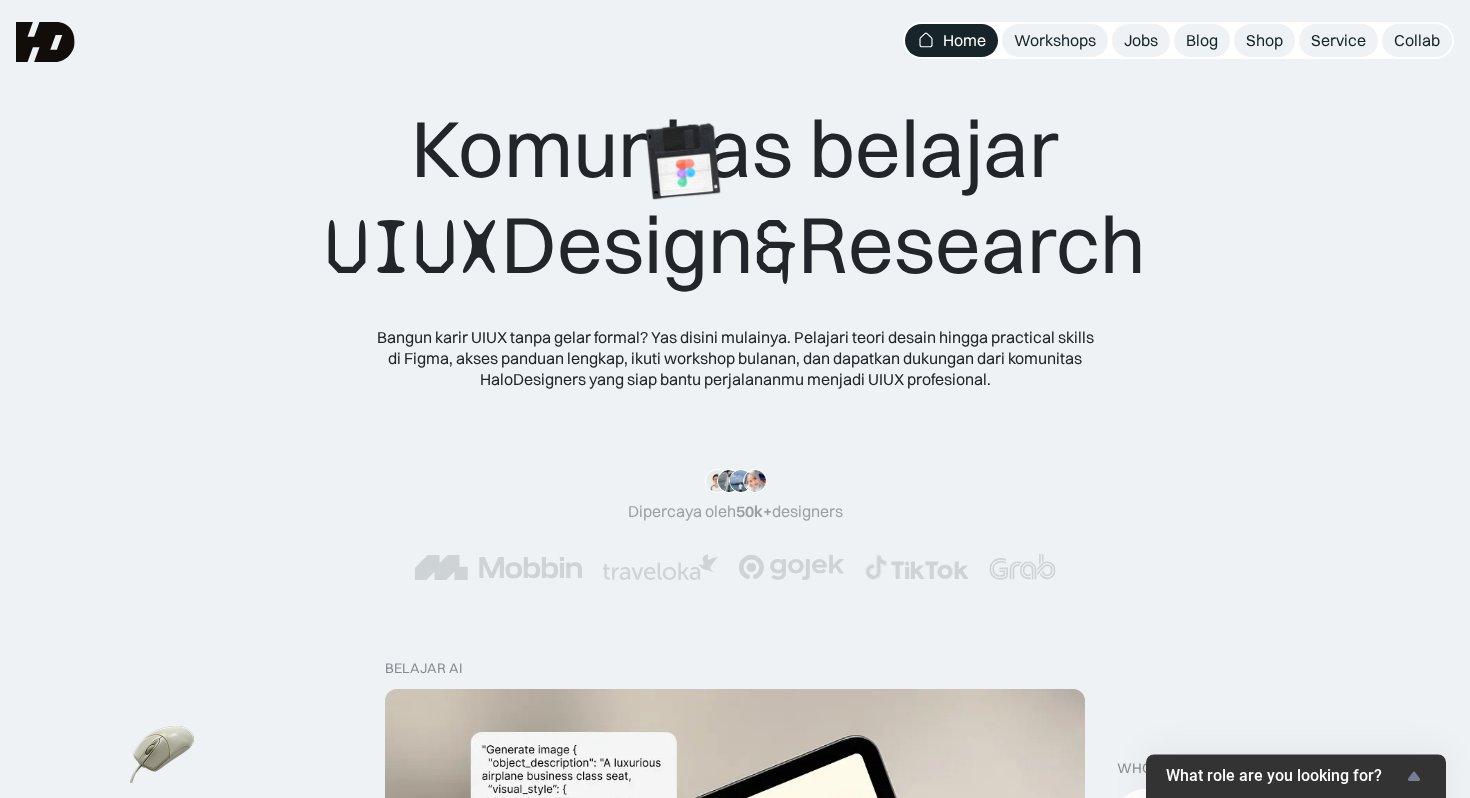 click on "What role are you looking for?" at bounding box center (1296, 776) 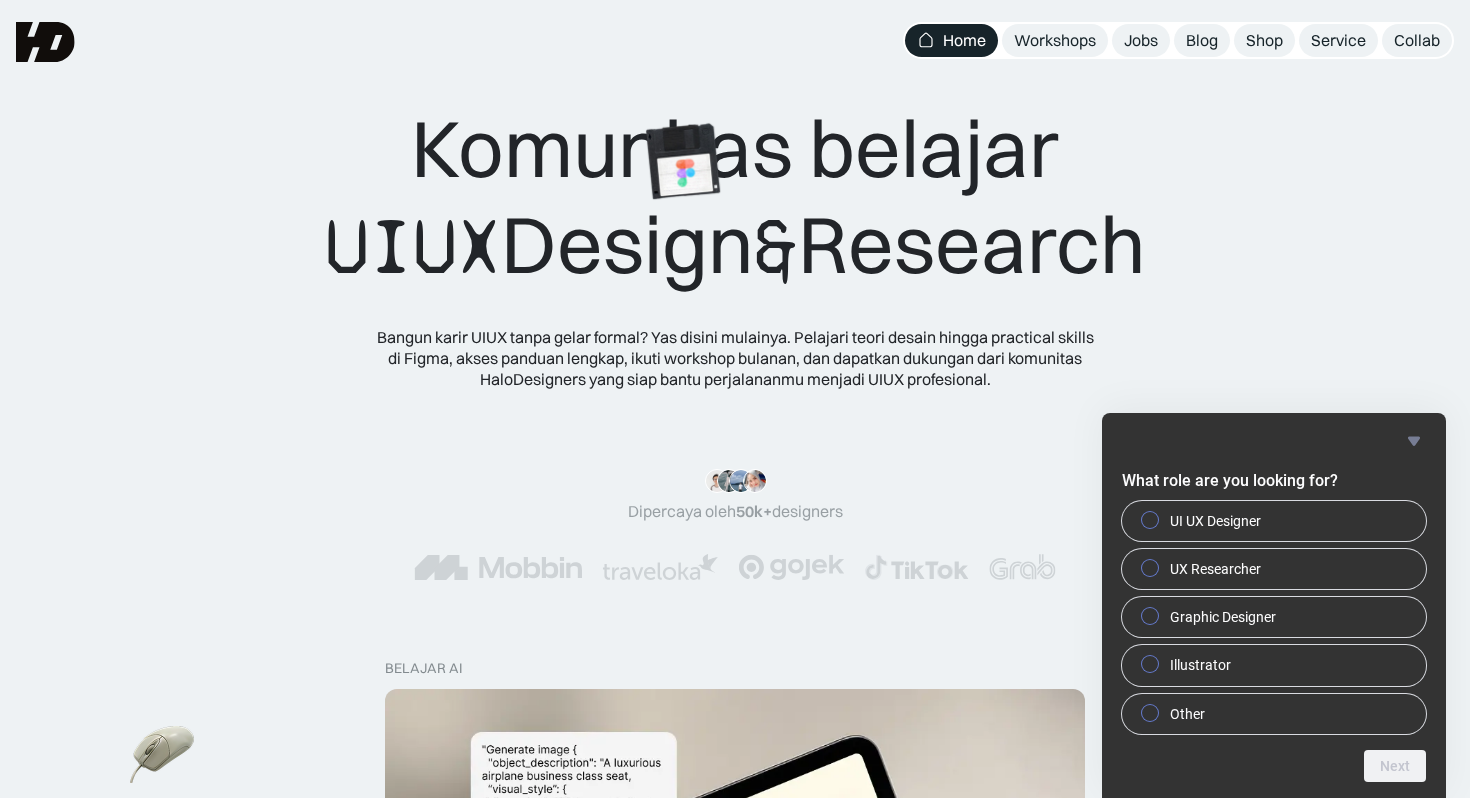 click at bounding box center [1414, 441] 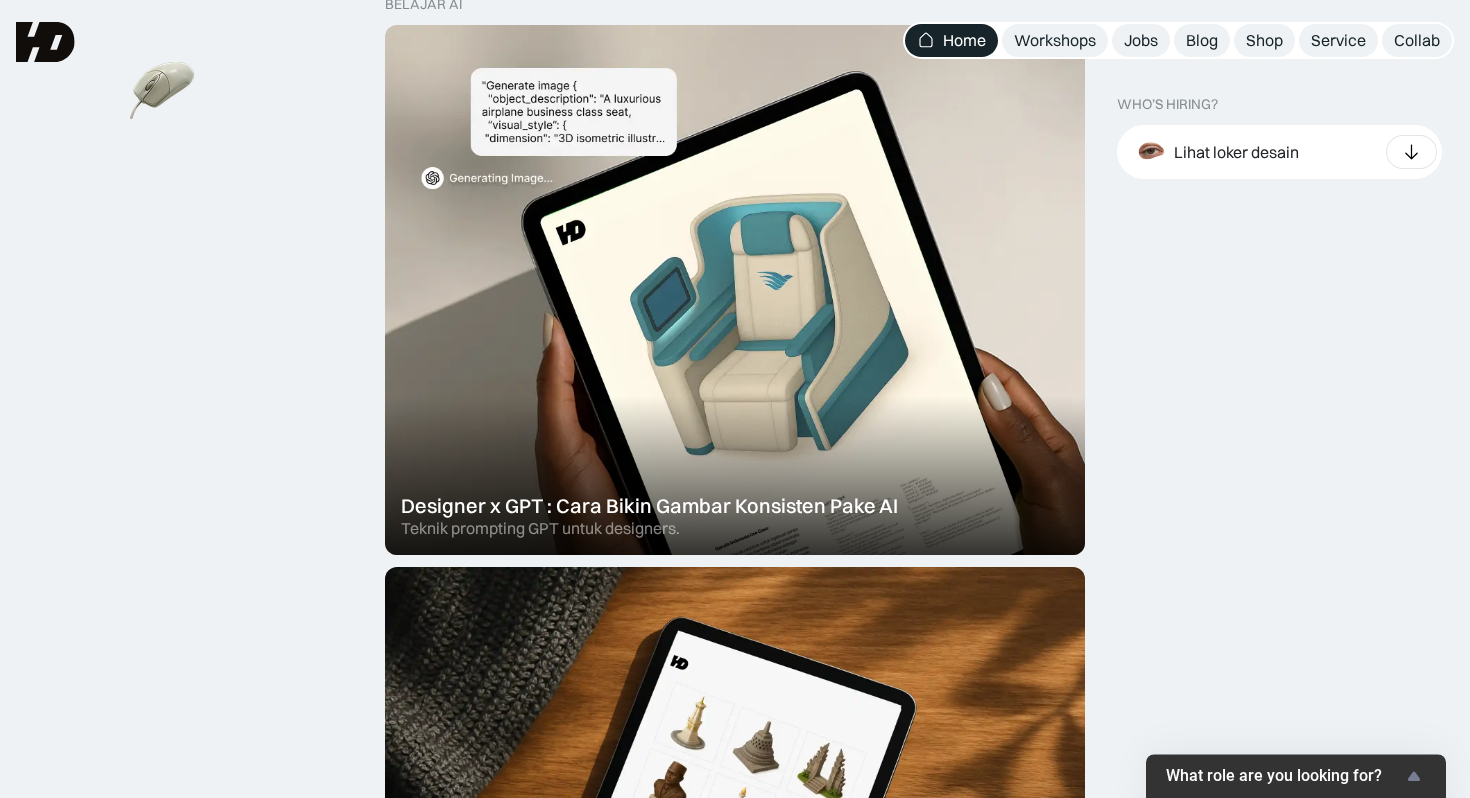scroll, scrollTop: 659, scrollLeft: 0, axis: vertical 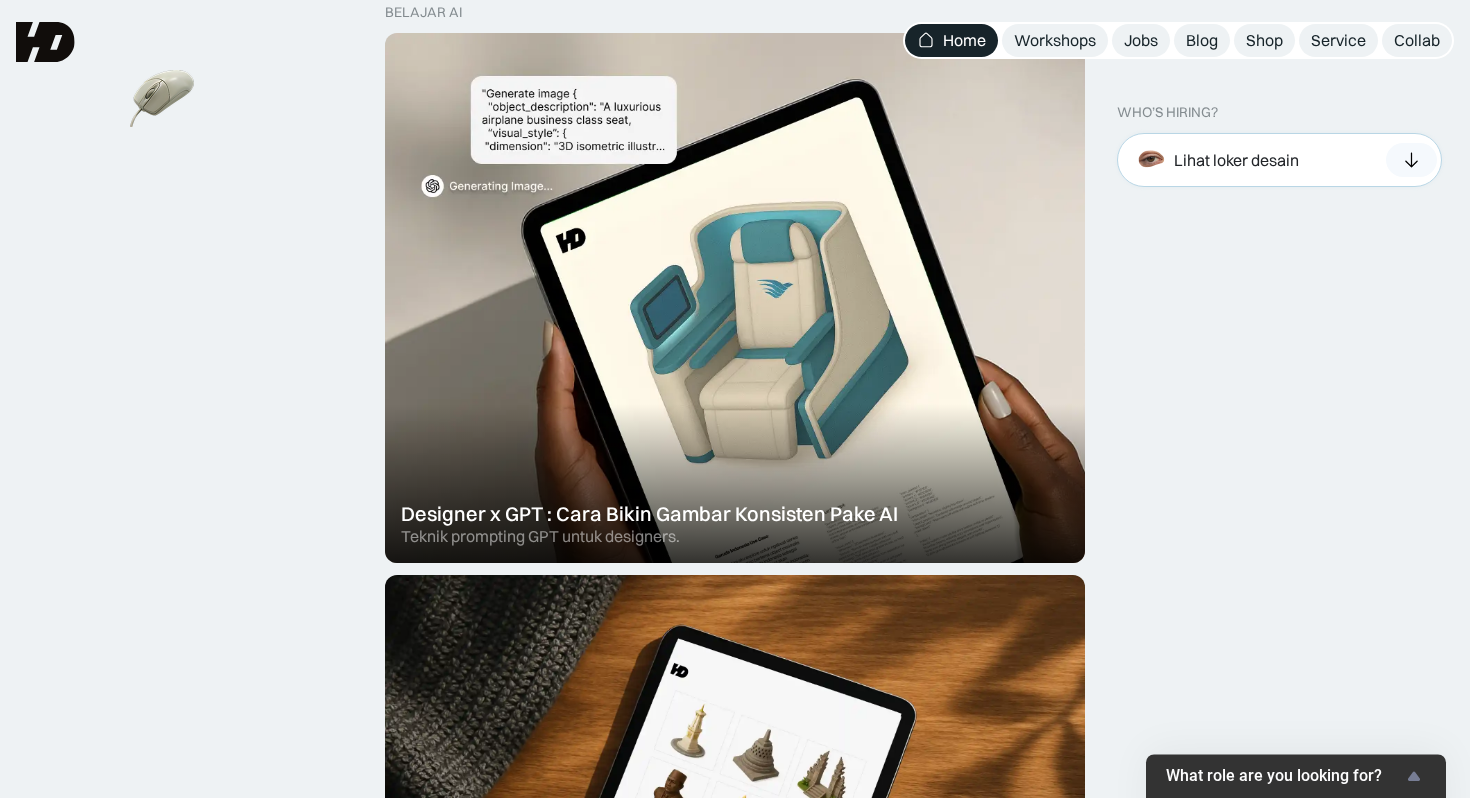 click on "Lihat loker desain" at bounding box center [1236, 160] 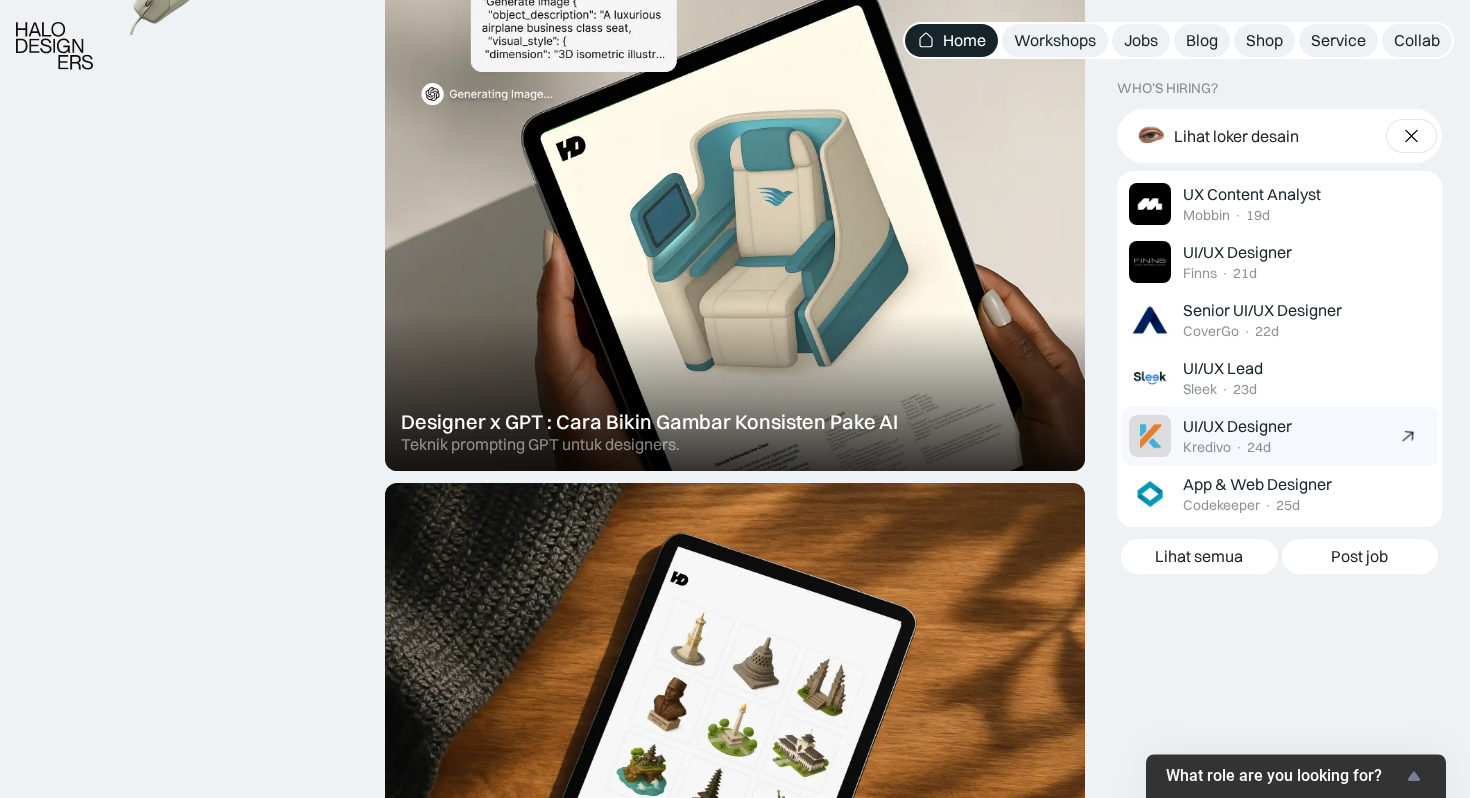 scroll, scrollTop: 754, scrollLeft: 0, axis: vertical 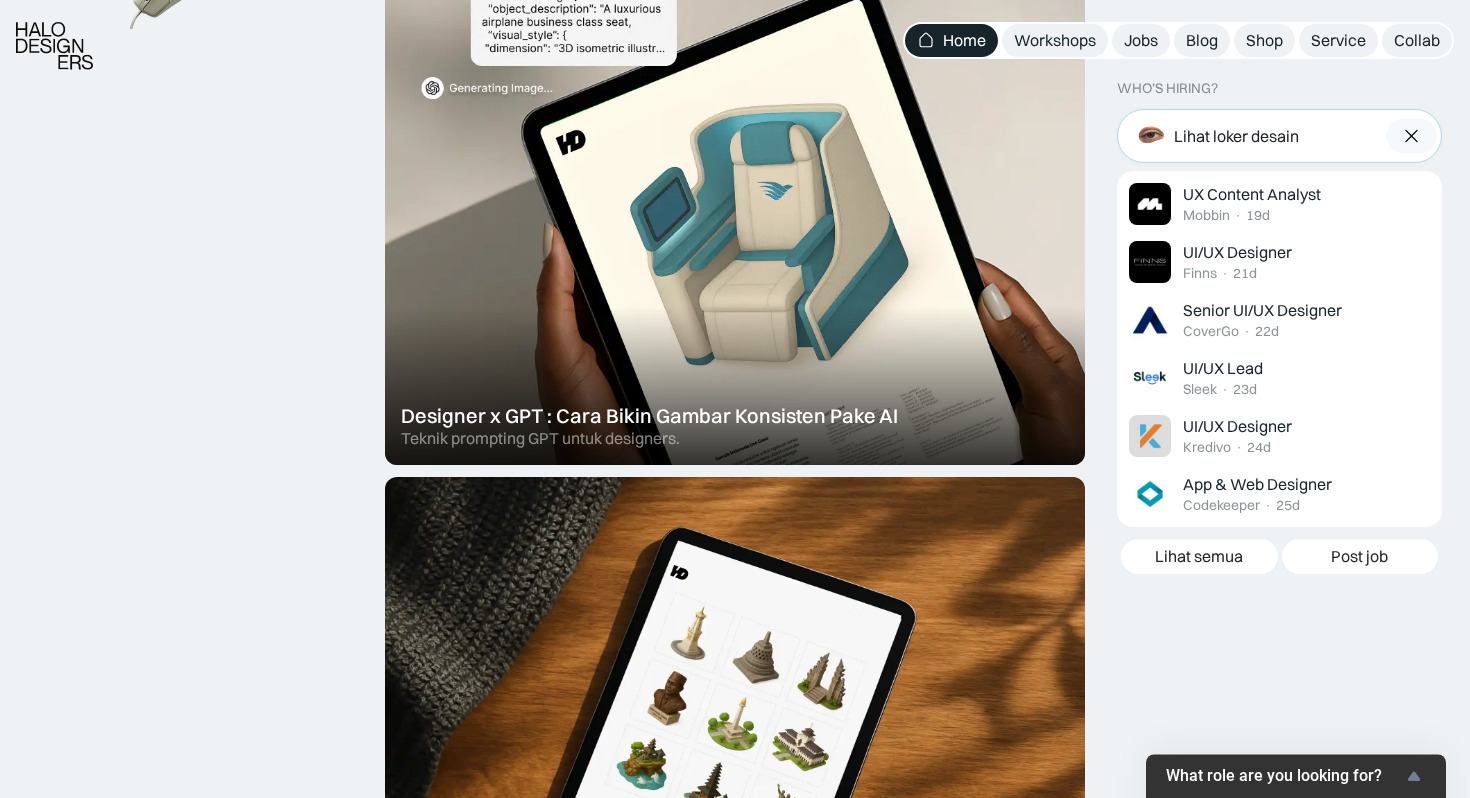click on "Lihat loker desain" at bounding box center [1236, 135] 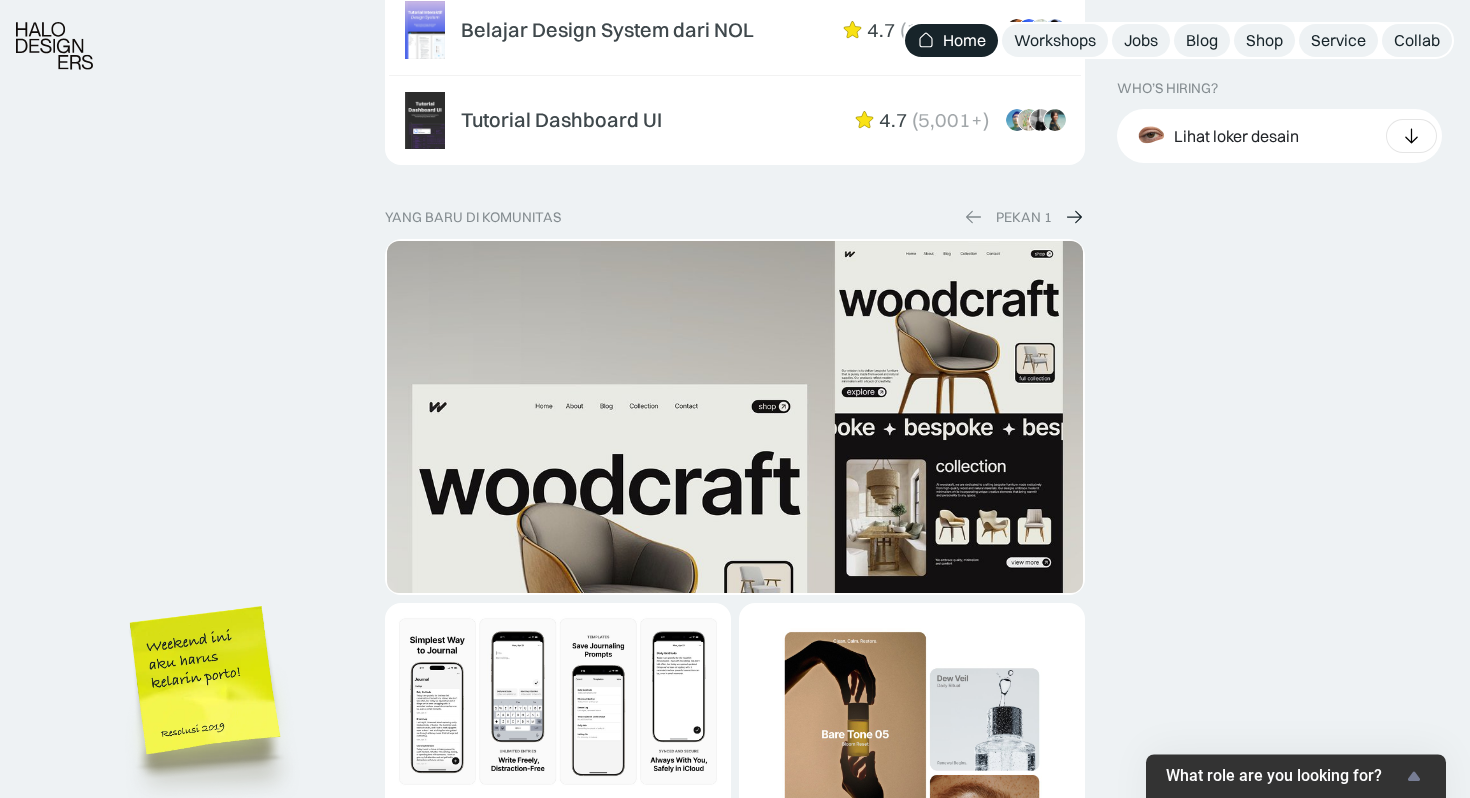 scroll, scrollTop: 3379, scrollLeft: 0, axis: vertical 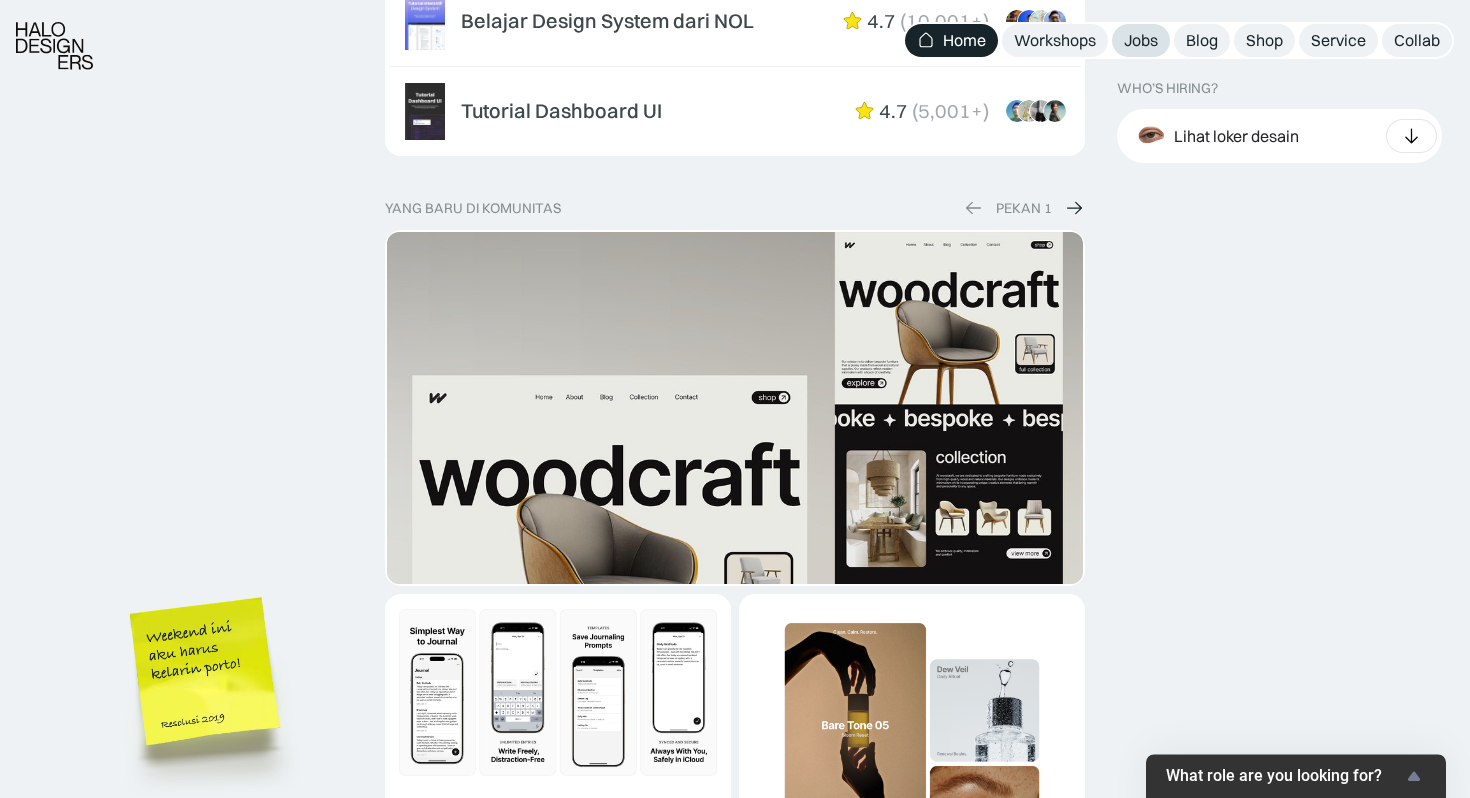 click on "Jobs" at bounding box center (1141, 40) 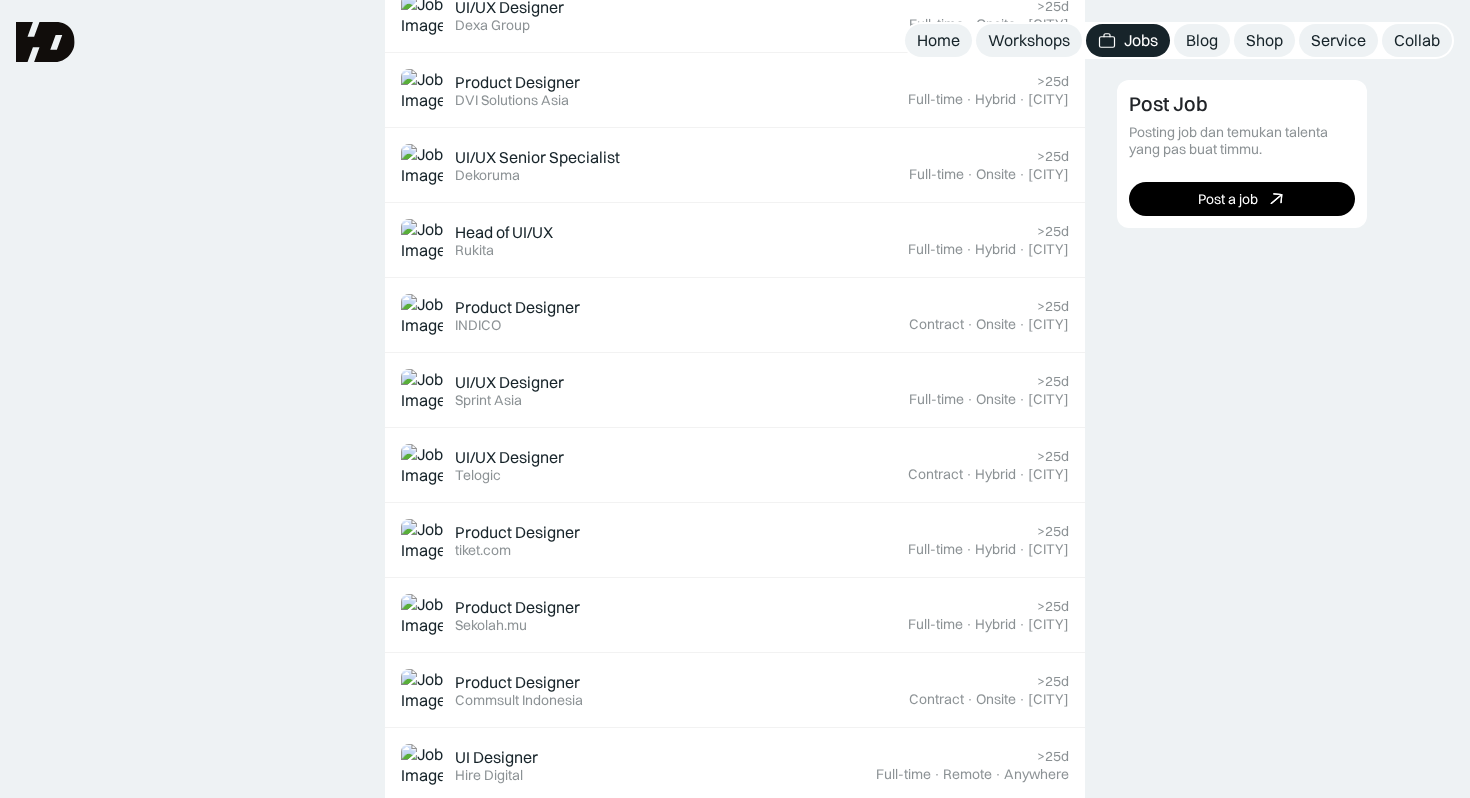 scroll, scrollTop: 1110, scrollLeft: 0, axis: vertical 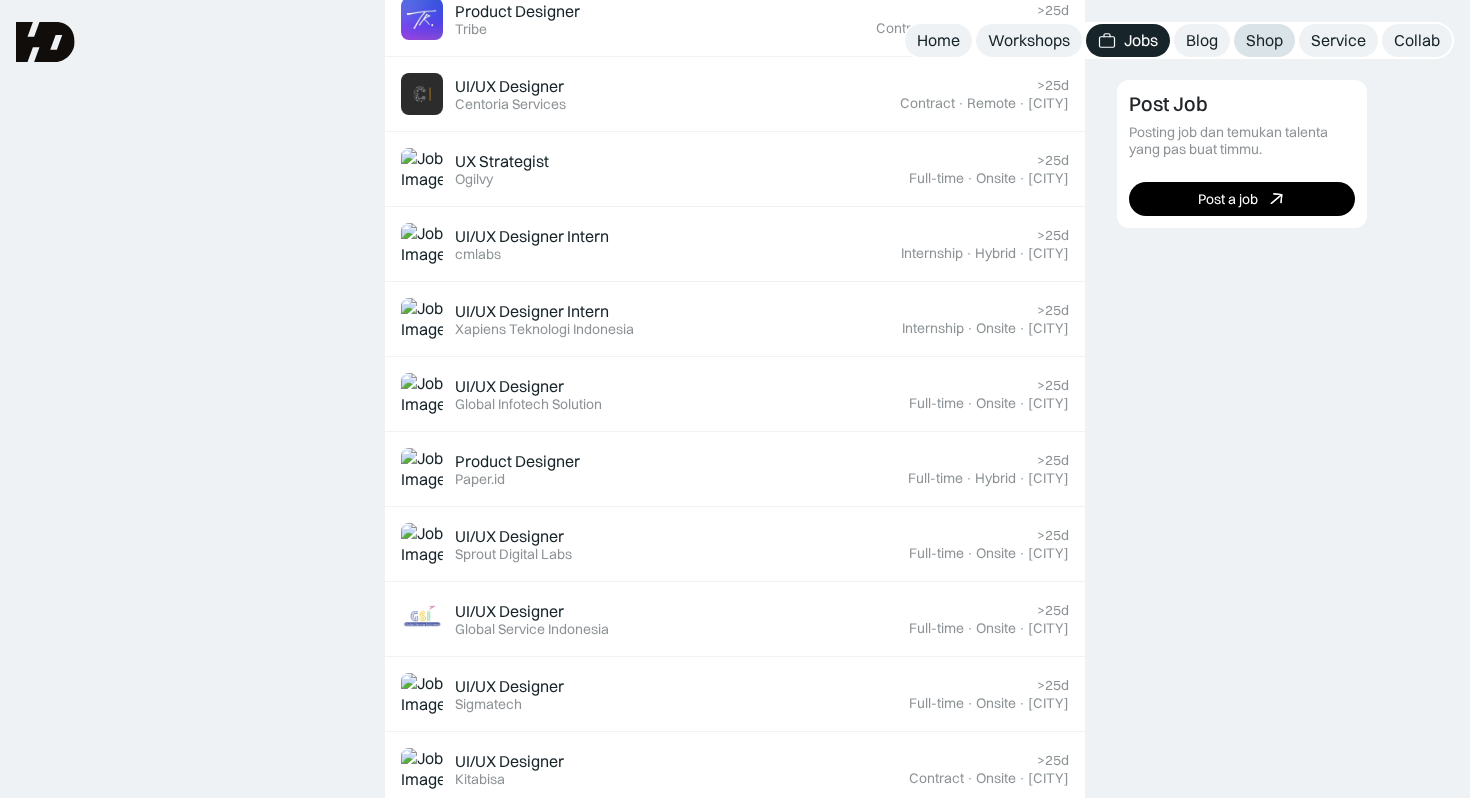 click on "Shop" at bounding box center [1264, 40] 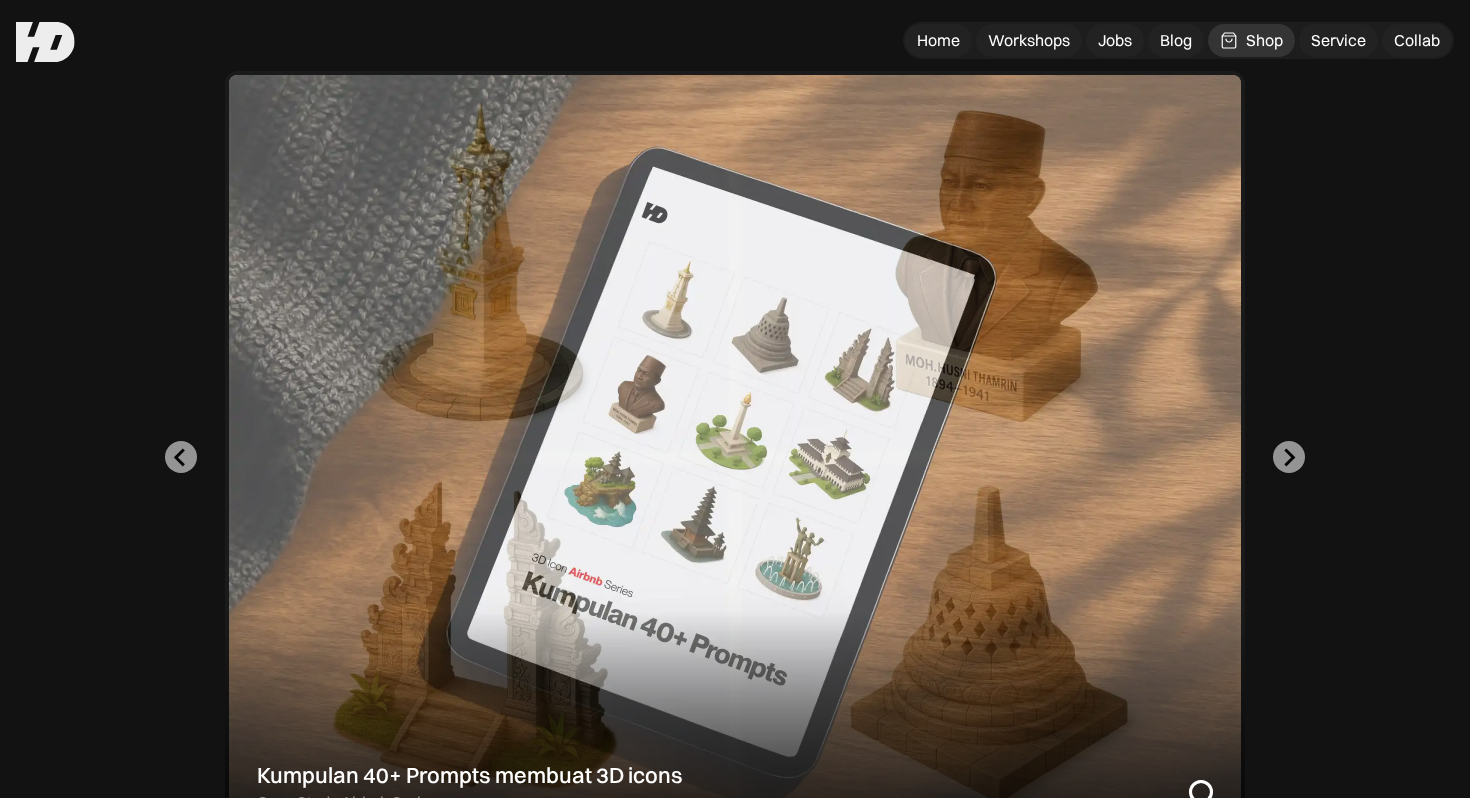 scroll, scrollTop: 0, scrollLeft: 0, axis: both 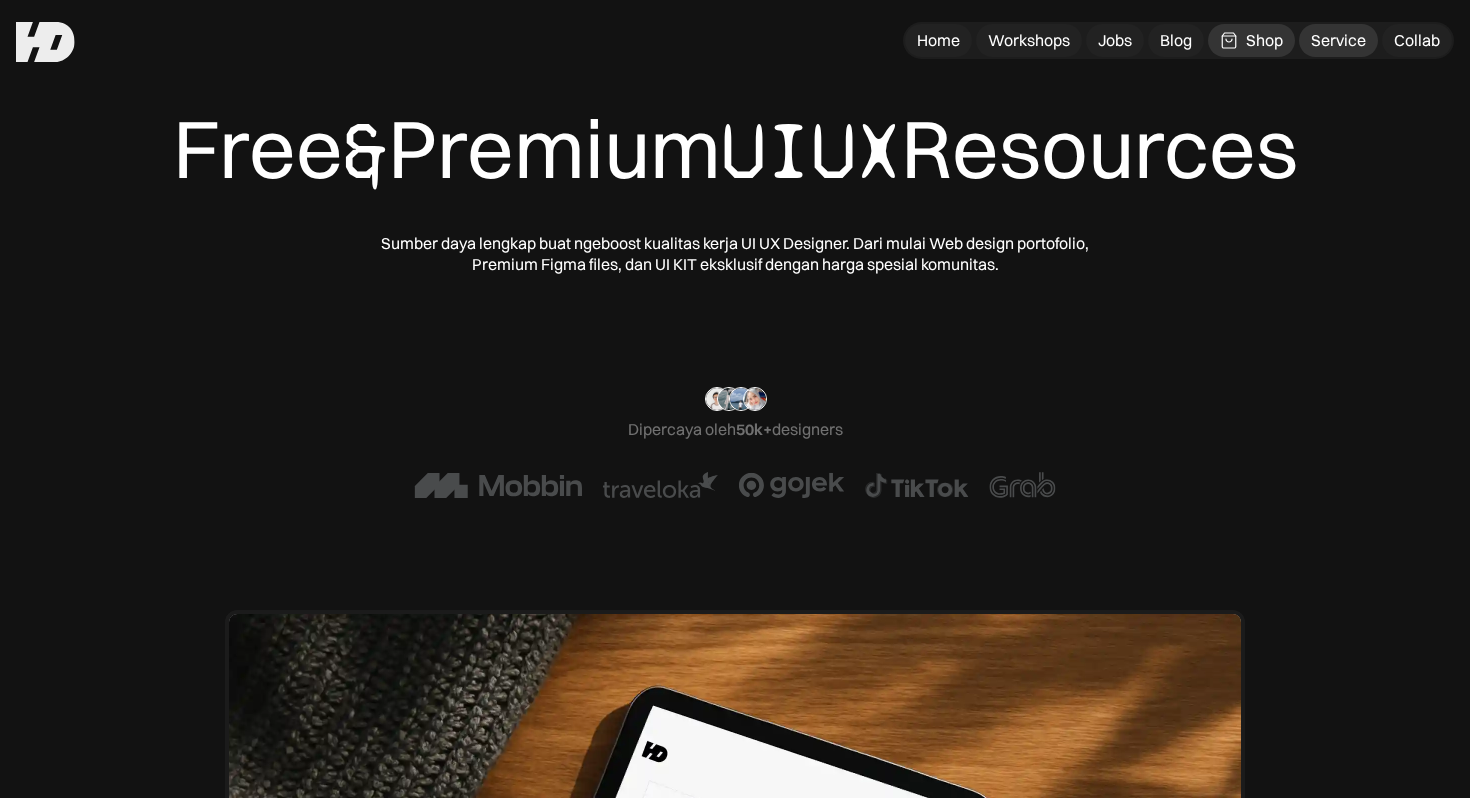 click on "Service" at bounding box center (1338, 40) 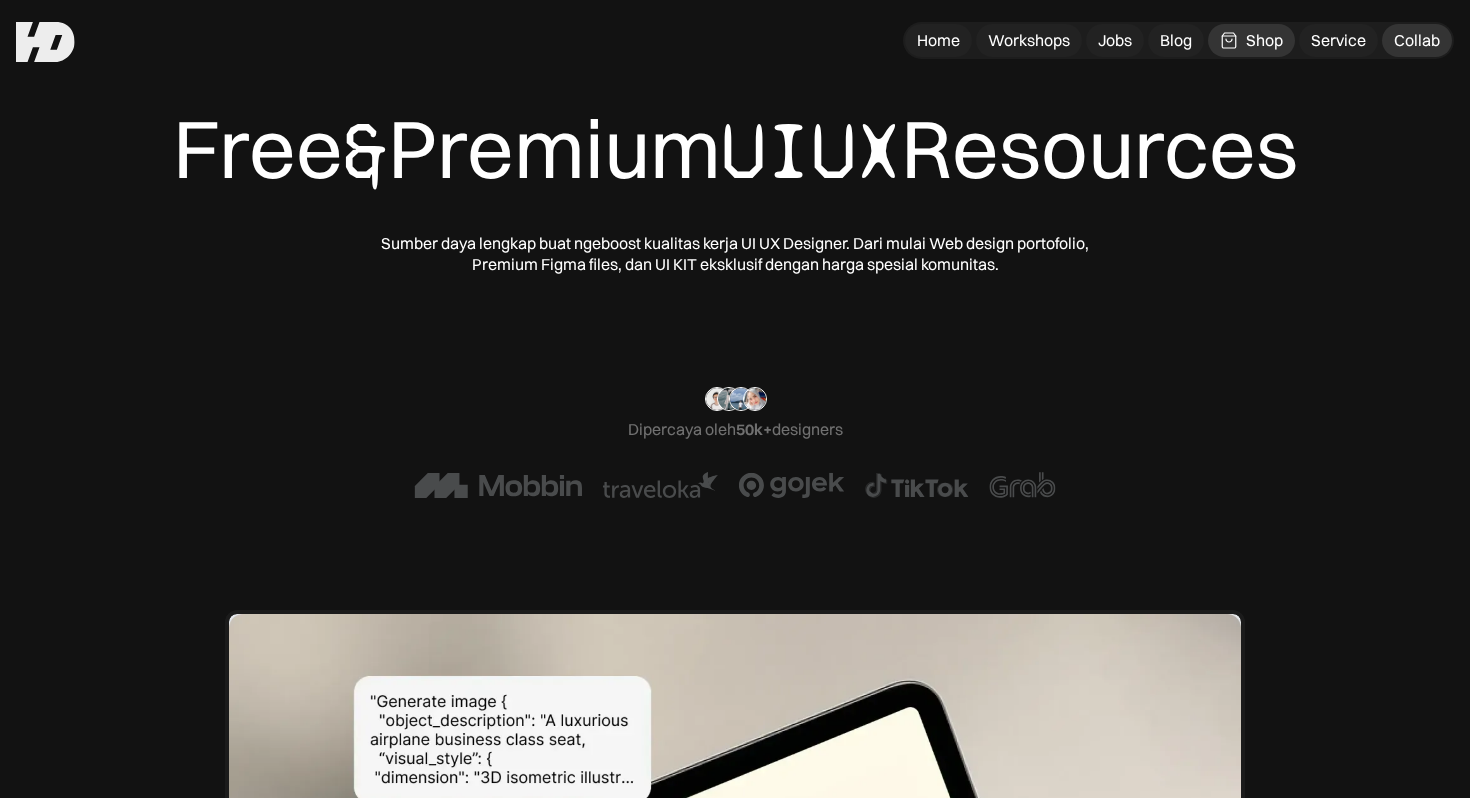 click on "Collab" at bounding box center (1417, 40) 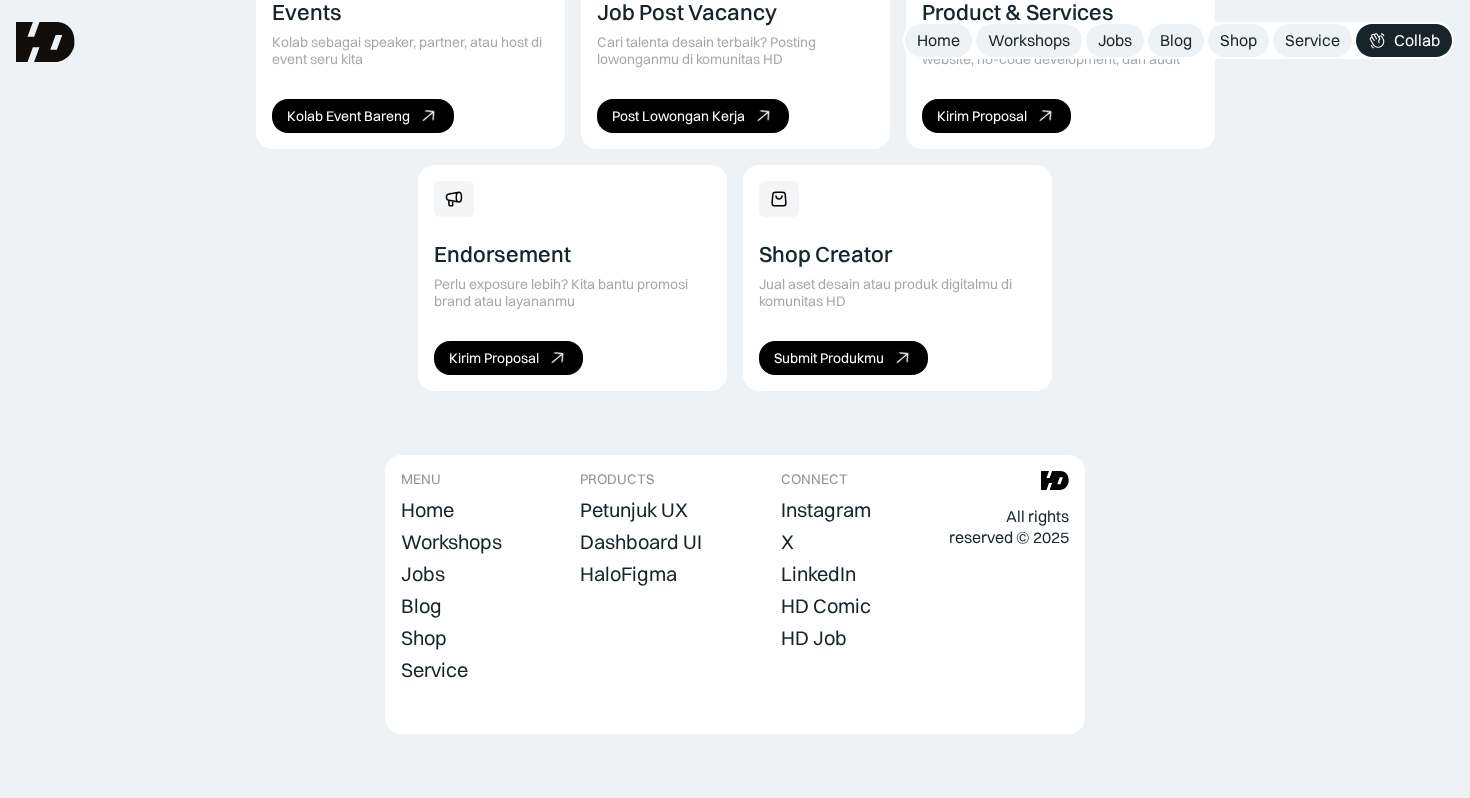 scroll, scrollTop: 0, scrollLeft: 0, axis: both 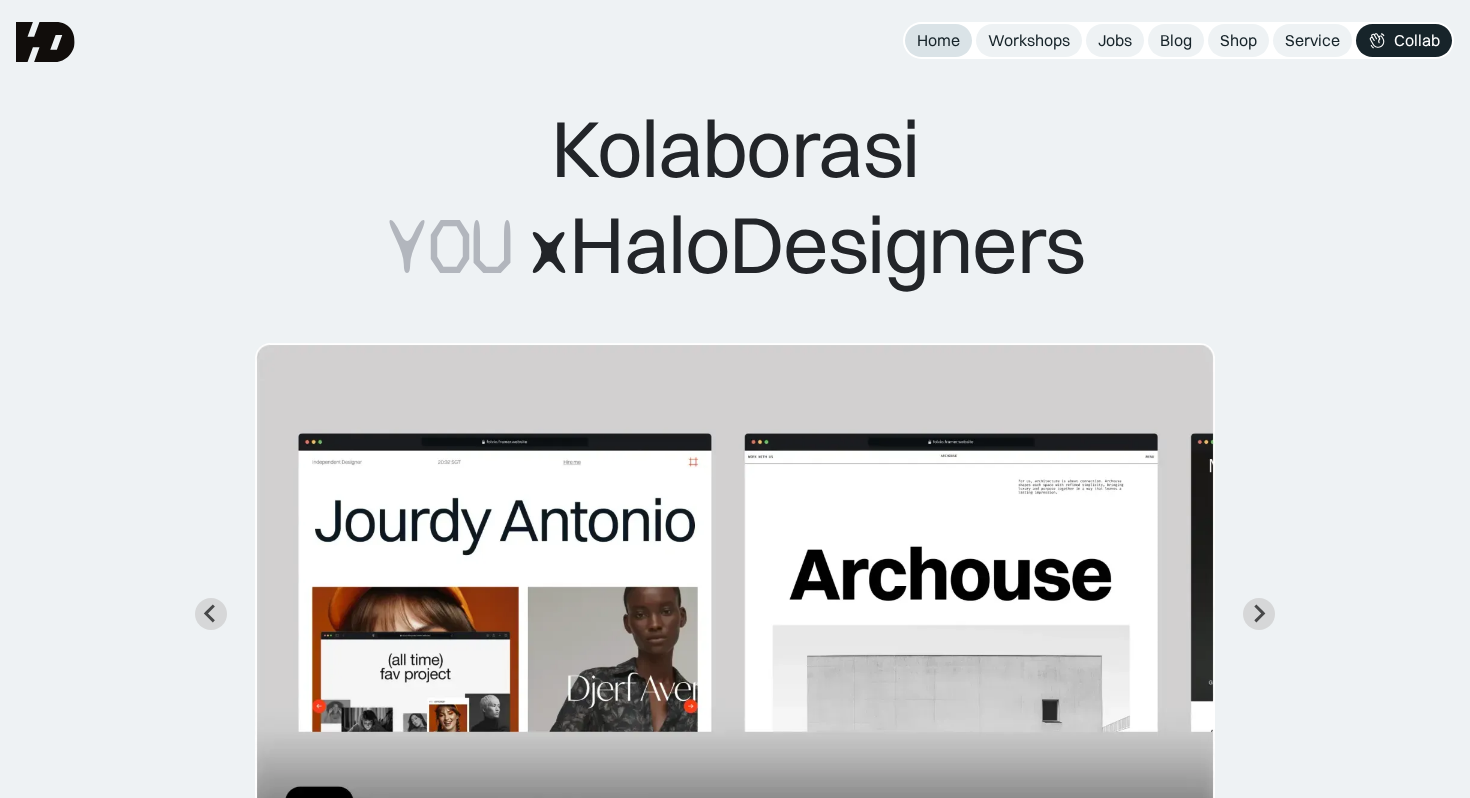 click on "Home" at bounding box center (938, 40) 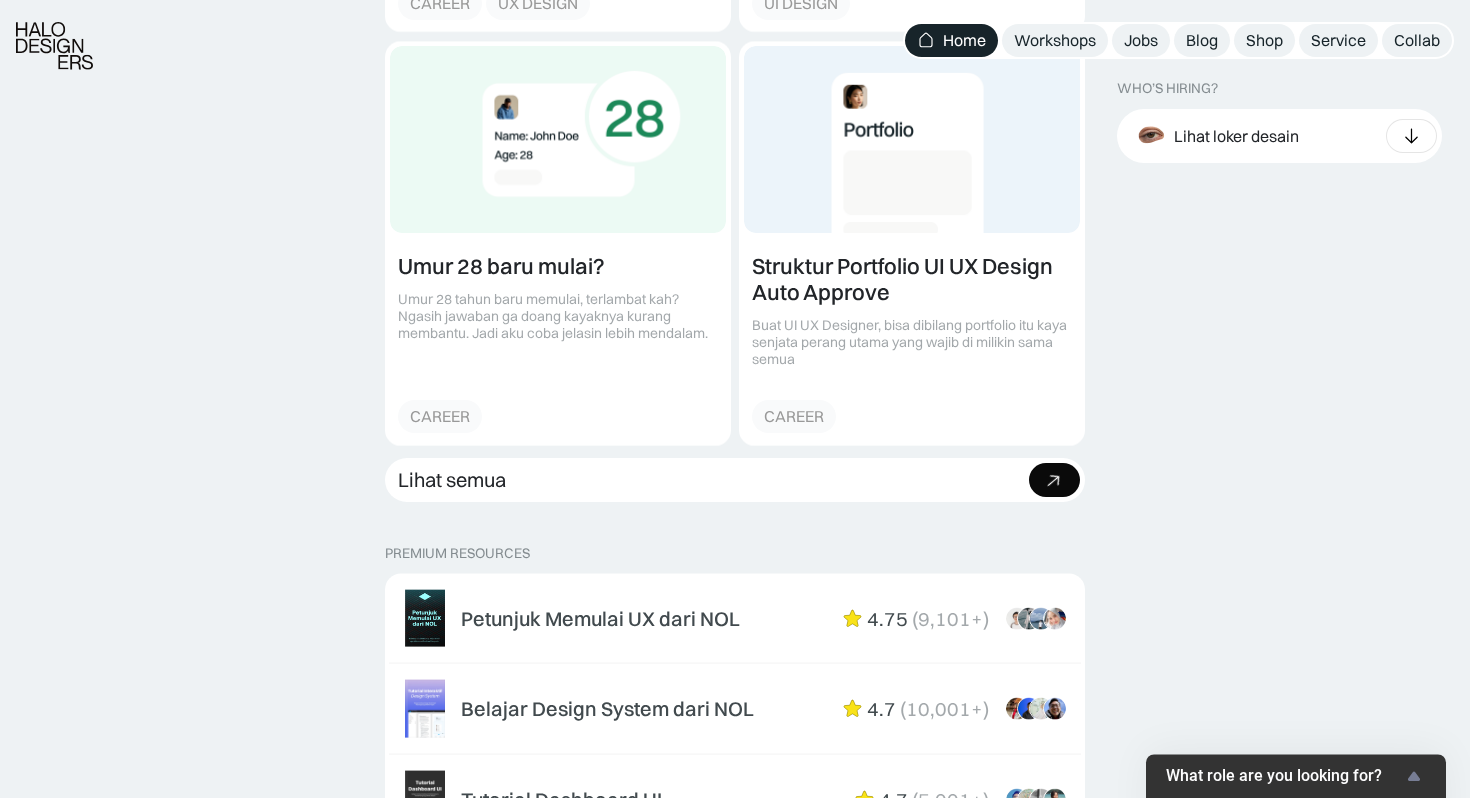 scroll, scrollTop: 2700, scrollLeft: 0, axis: vertical 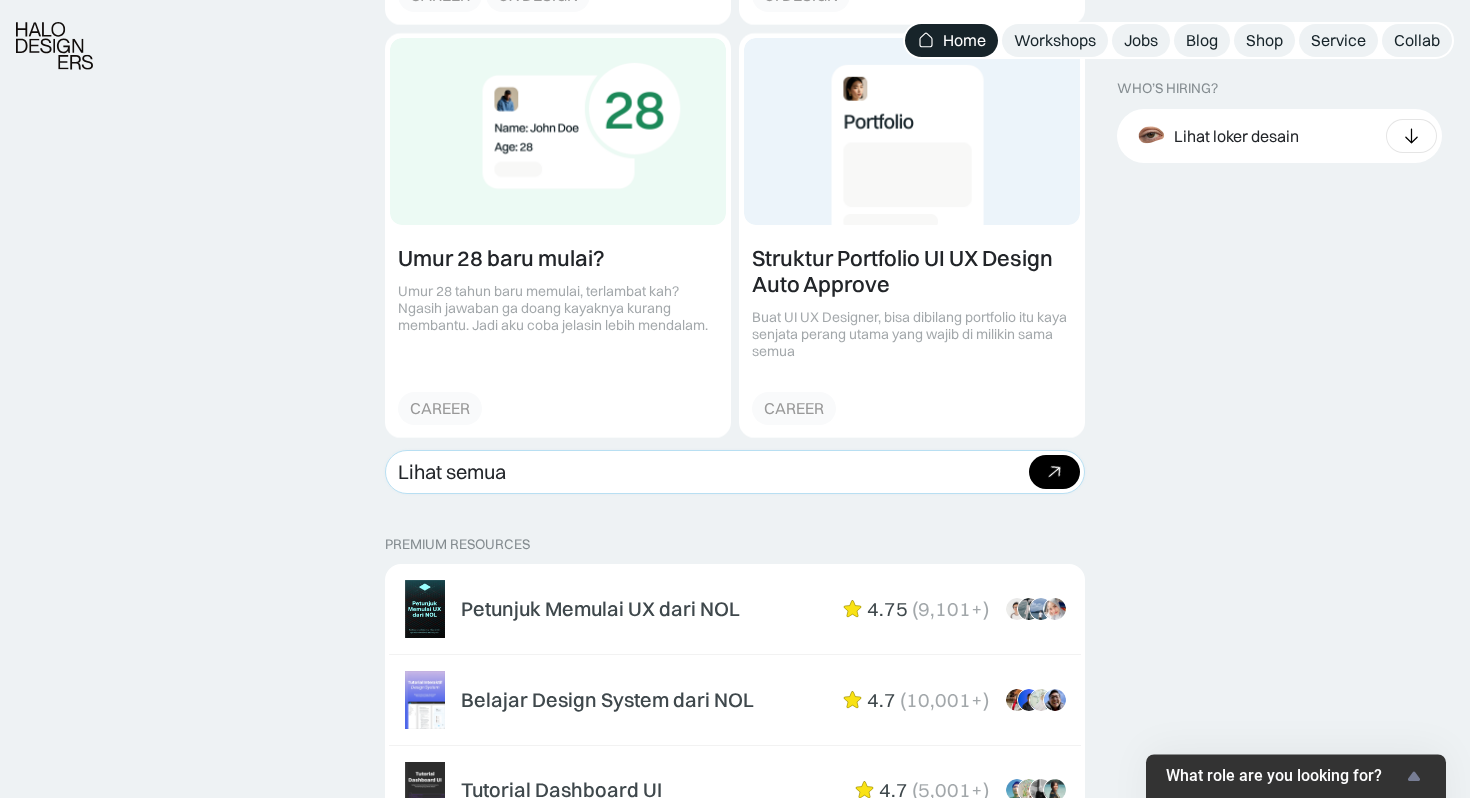 click at bounding box center (1080, 445) 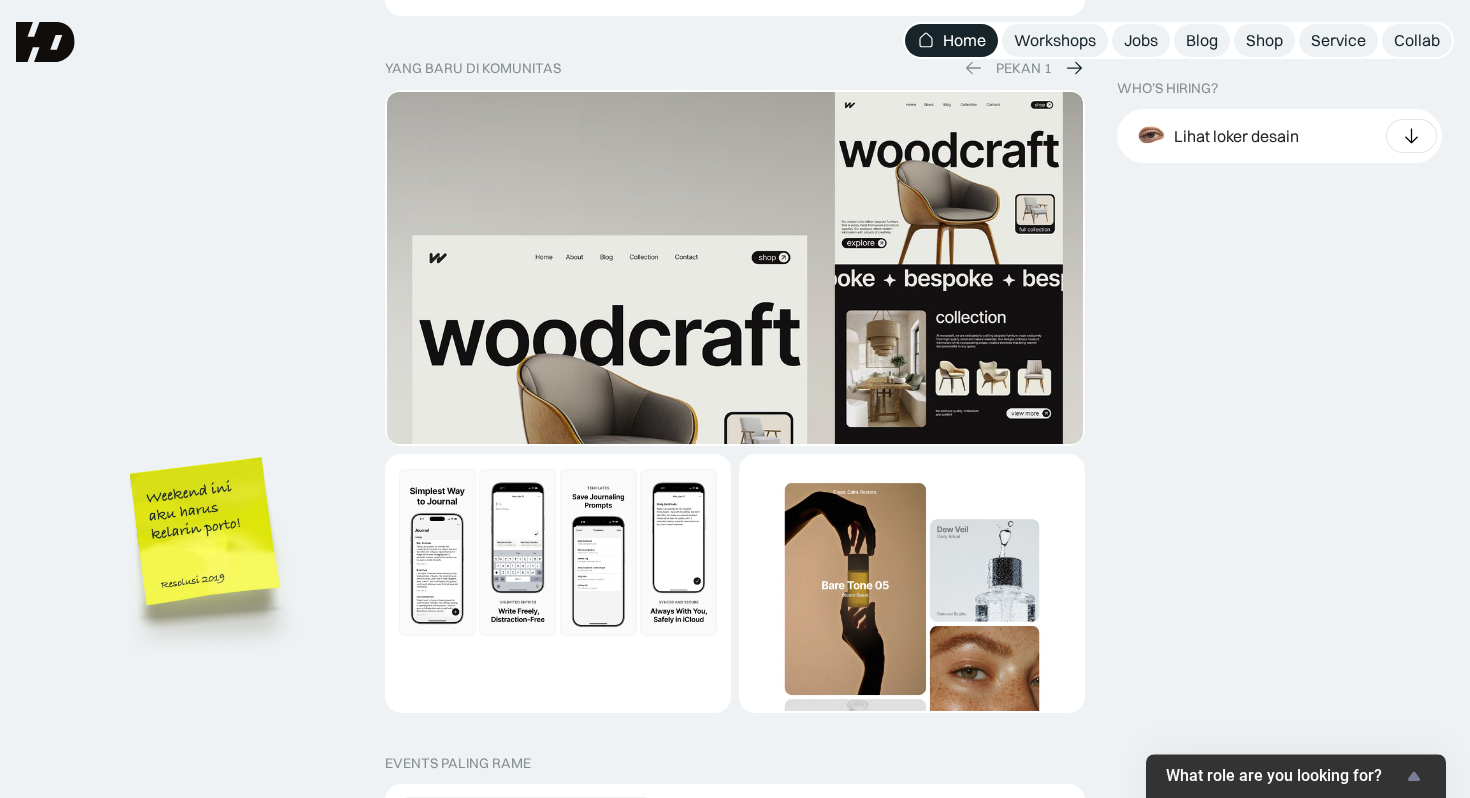 scroll, scrollTop: 3518, scrollLeft: 0, axis: vertical 